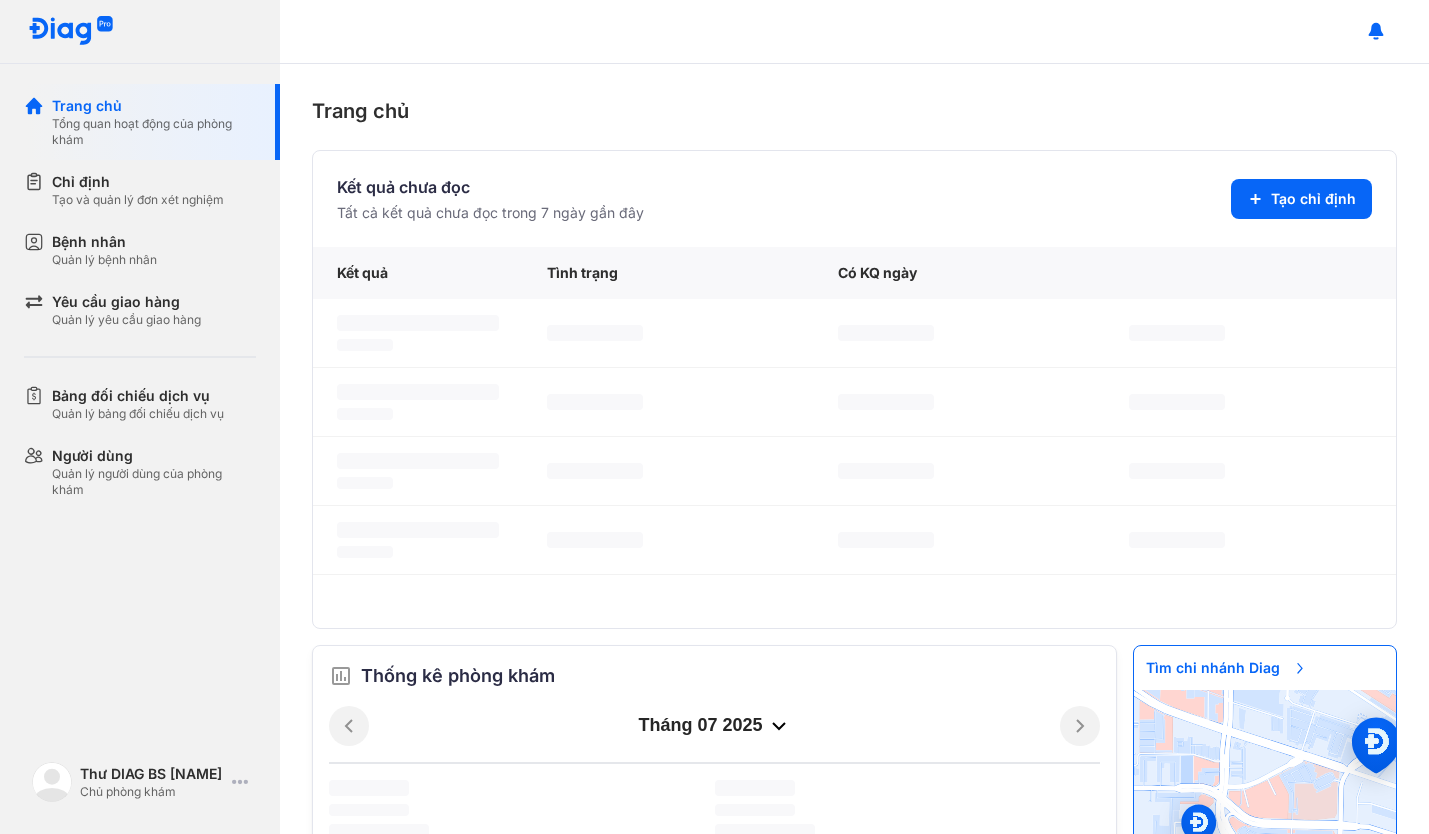 scroll, scrollTop: 0, scrollLeft: 0, axis: both 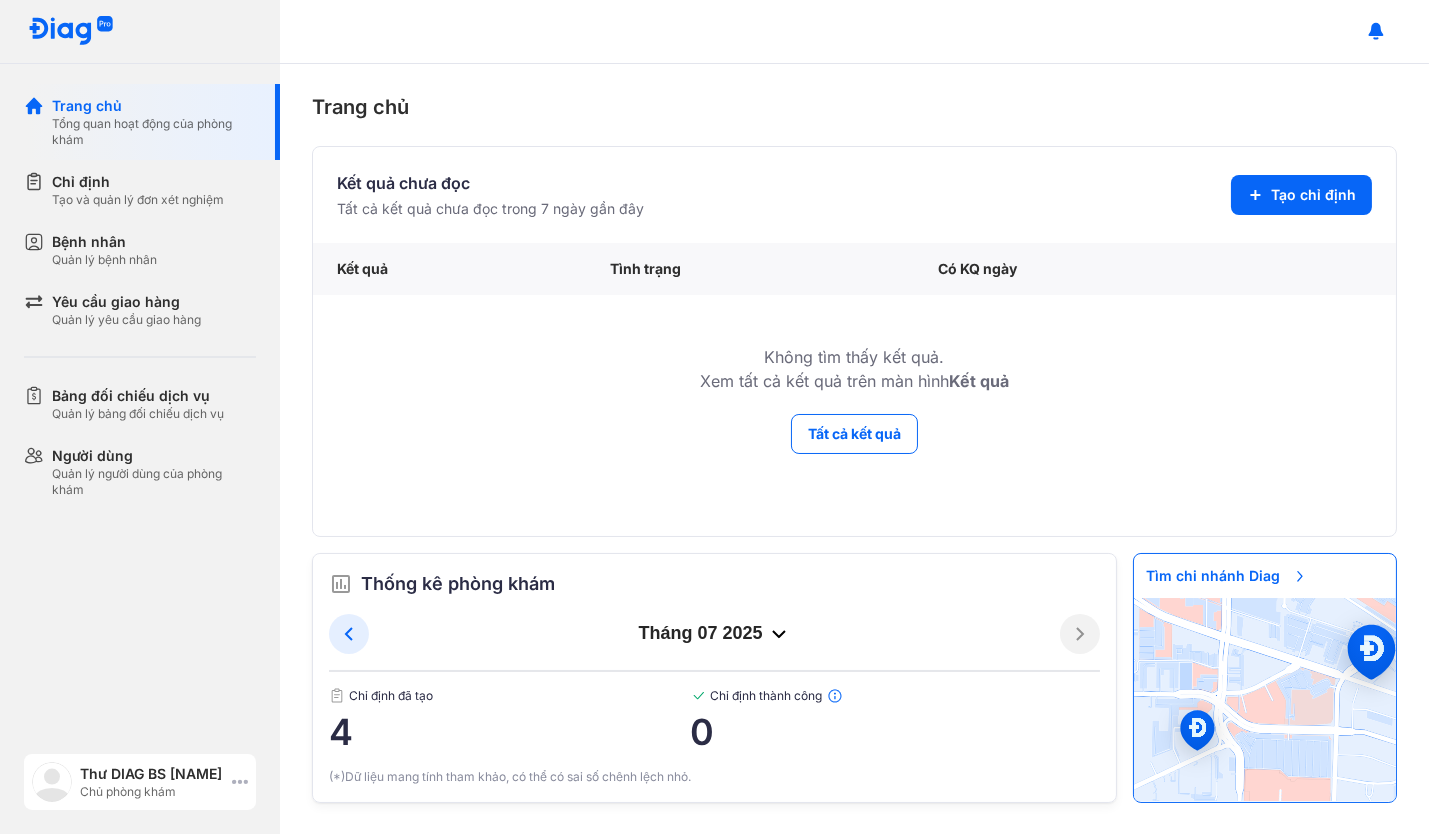 click on "Thư DIAG  BS Nguyễn Huy Tiến" at bounding box center (152, 774) 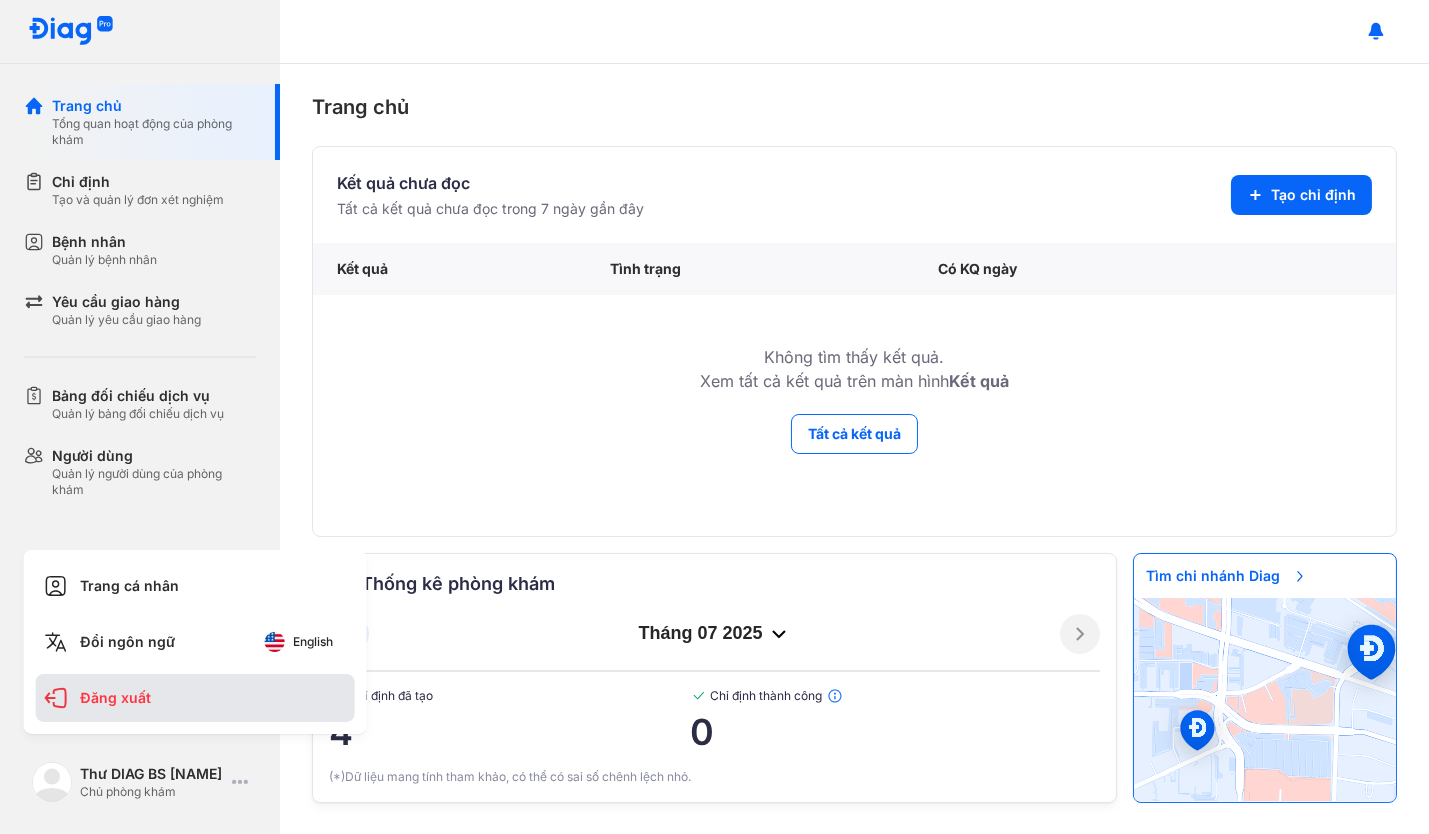 click on "Đăng xuất" 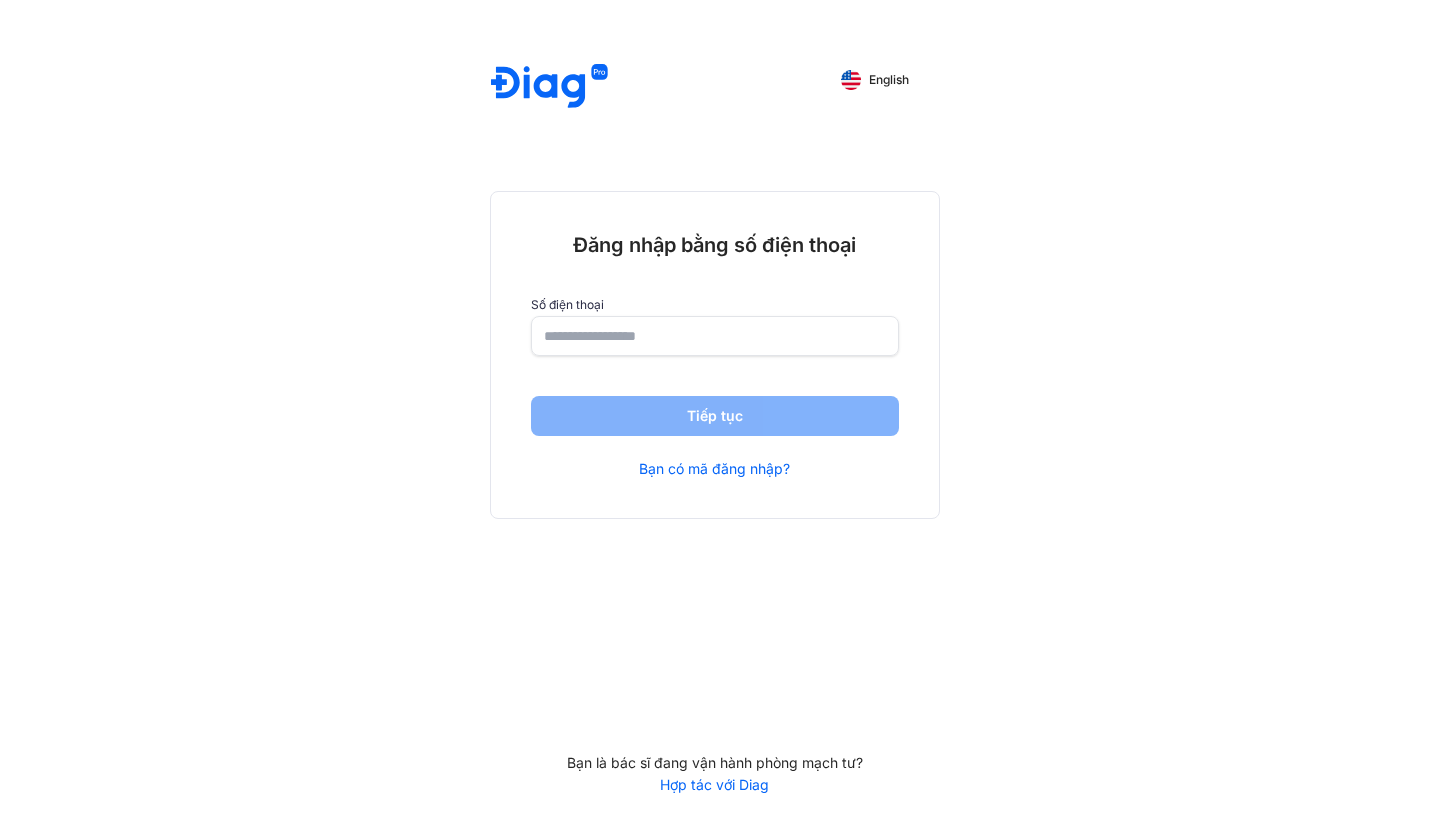 scroll, scrollTop: 0, scrollLeft: 0, axis: both 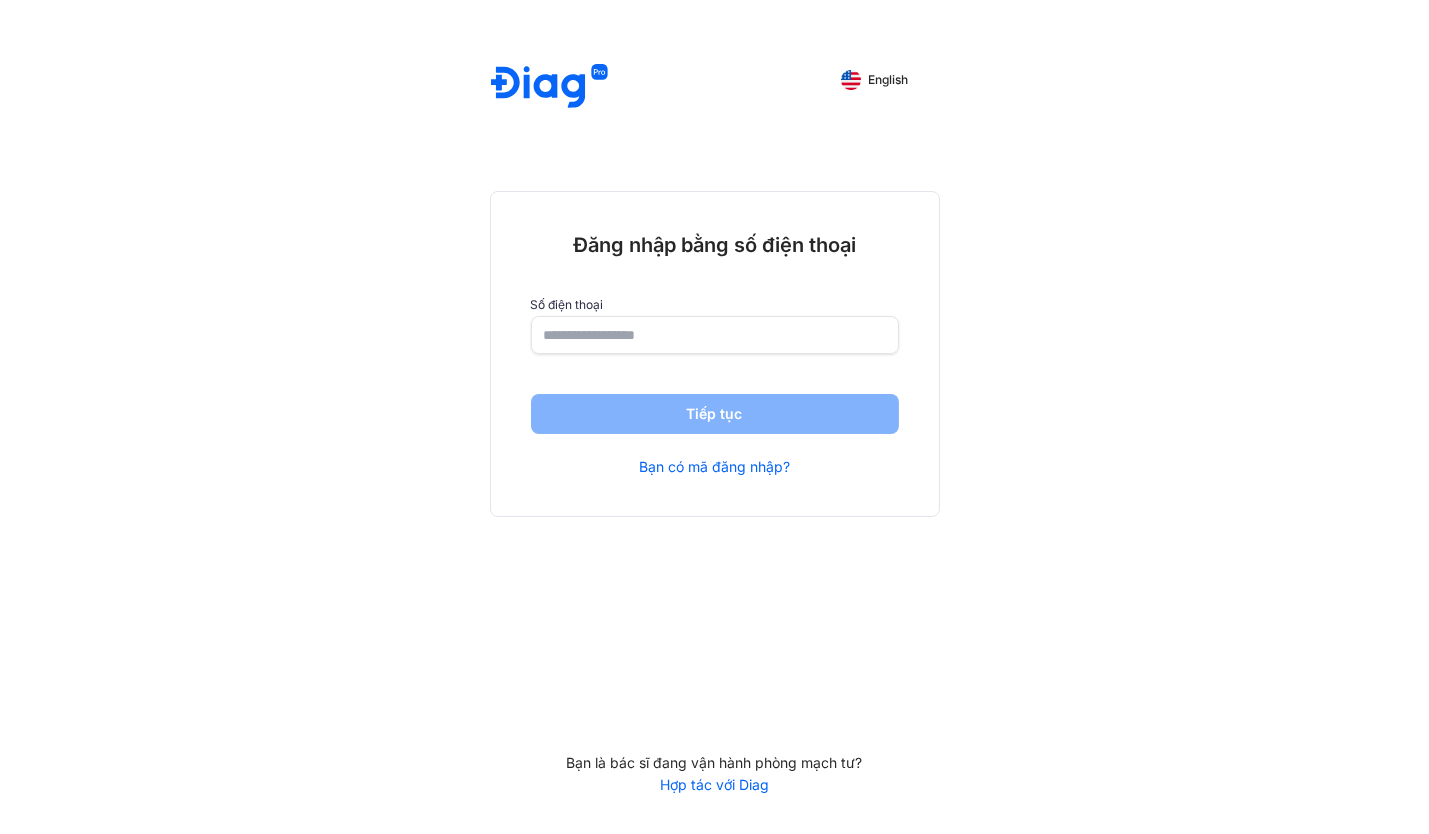 click 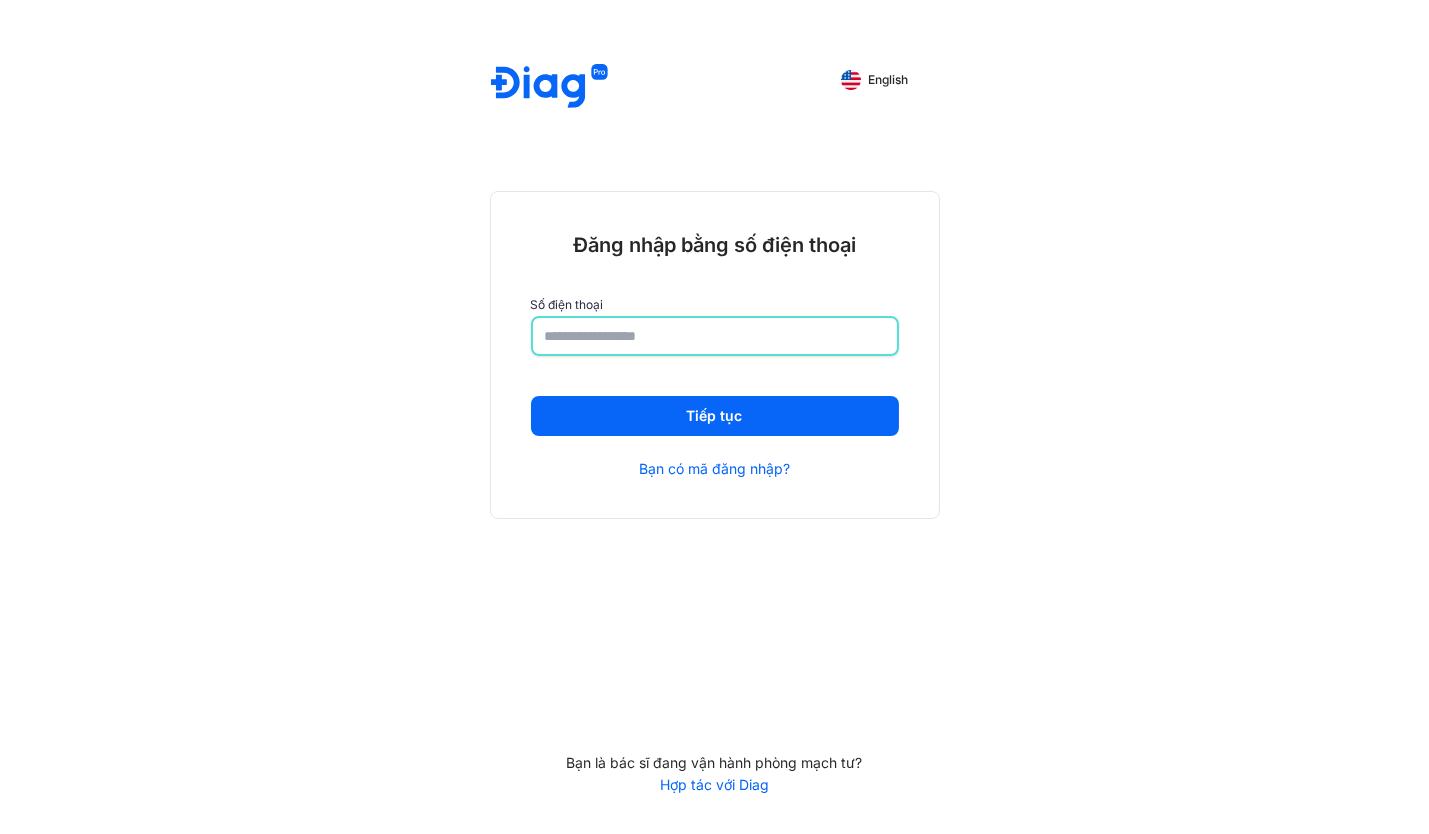 type on "**********" 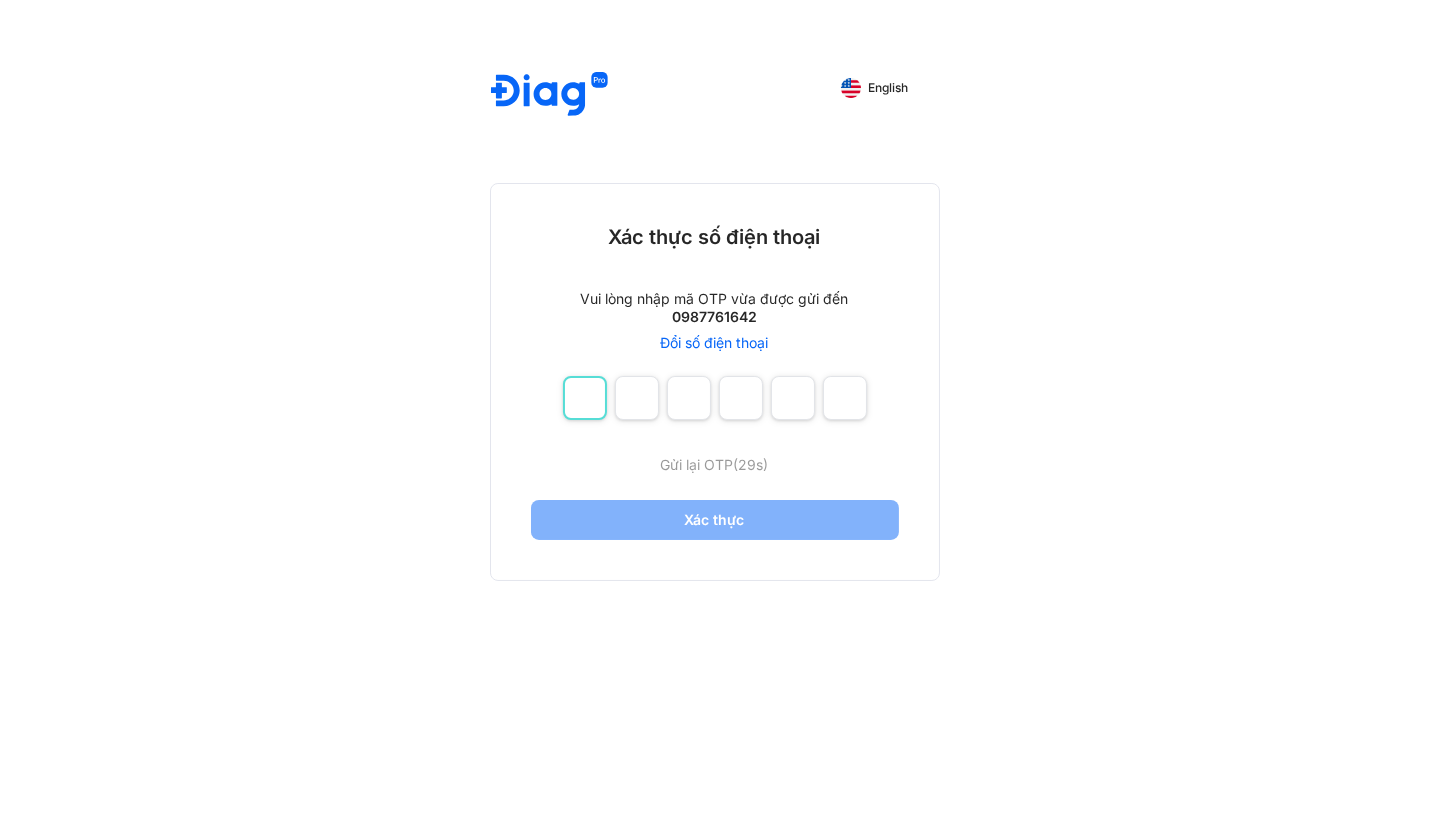 click at bounding box center [585, 398] 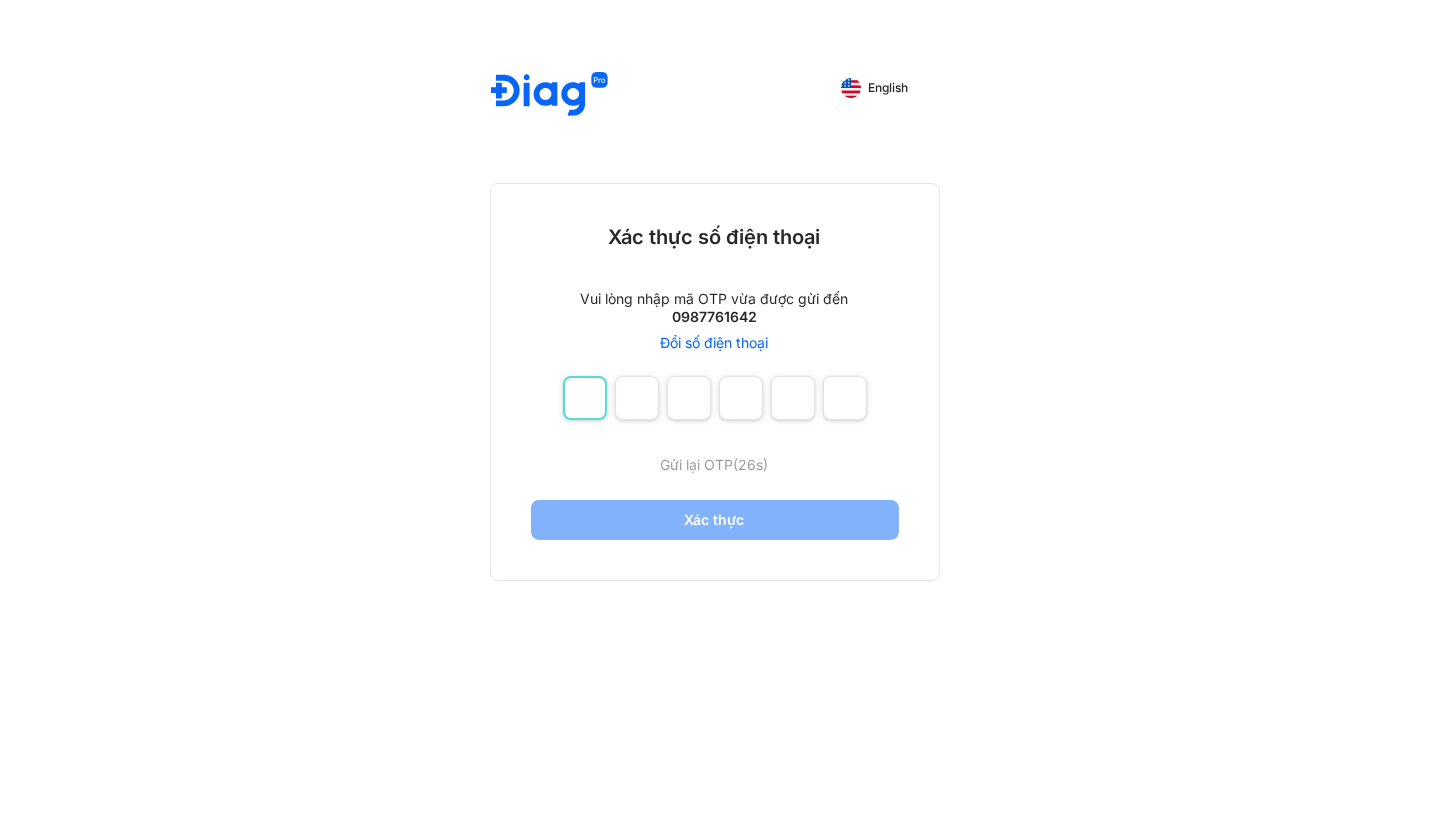 type on "*" 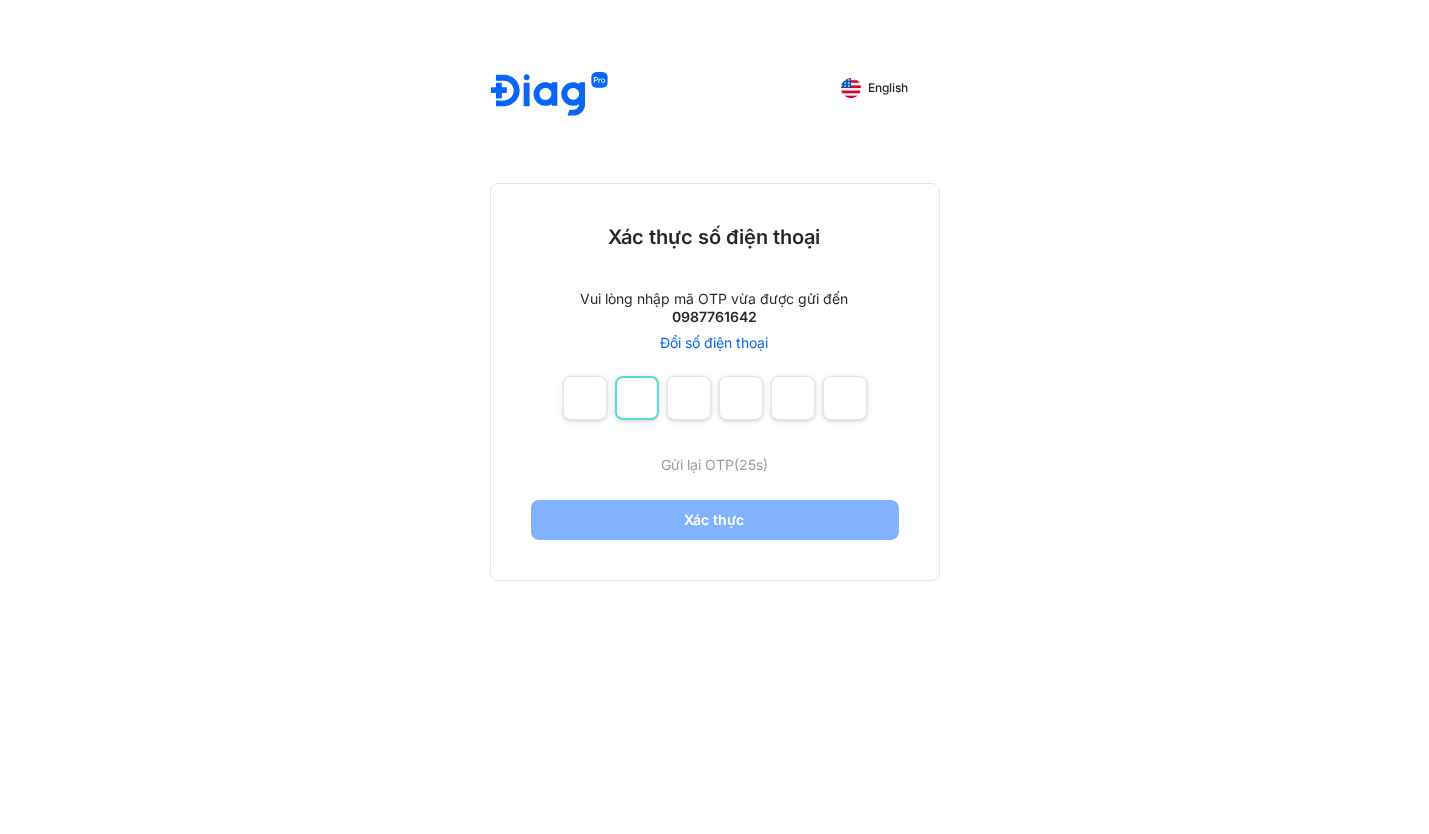 type on "*" 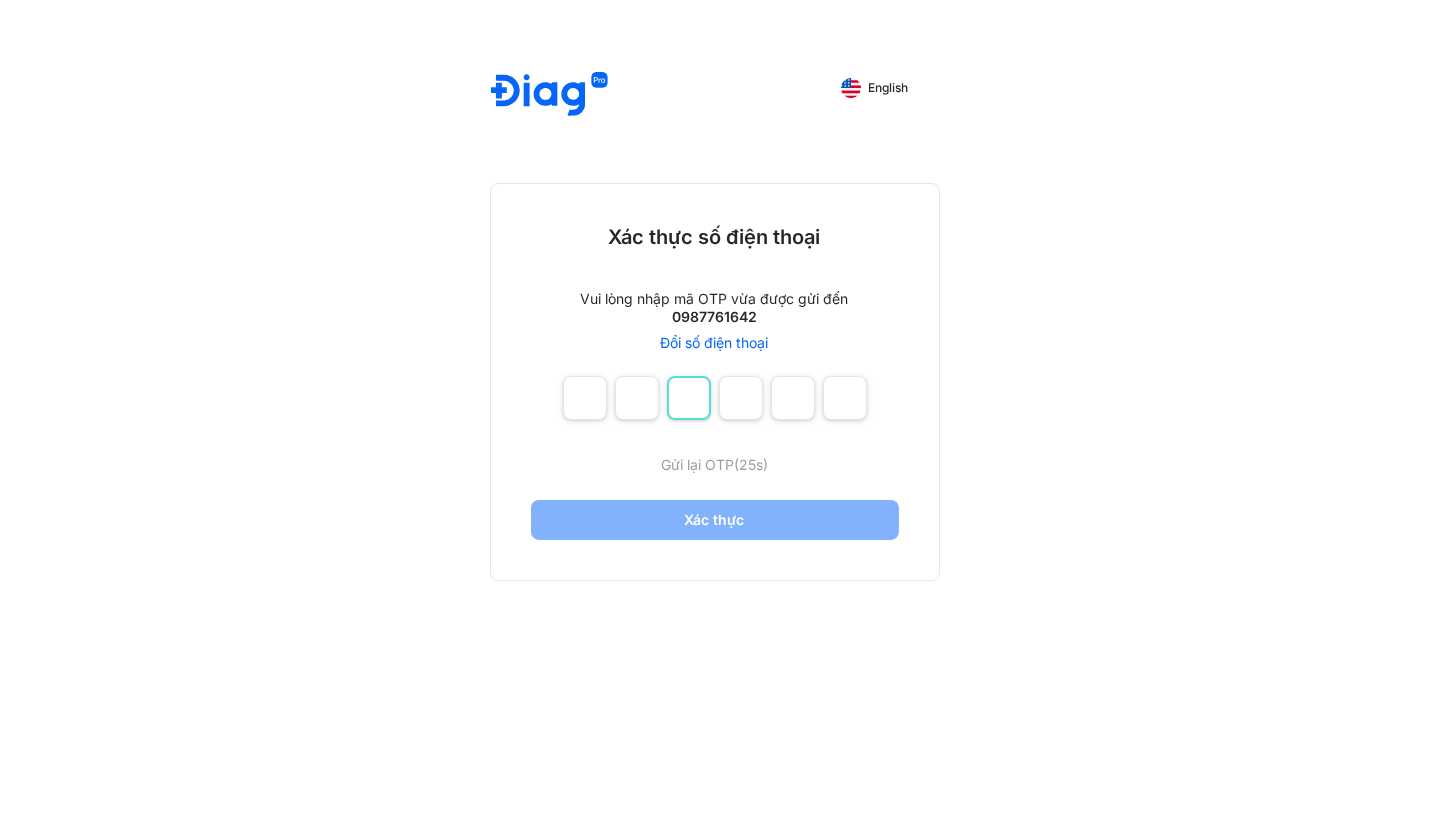 type on "*" 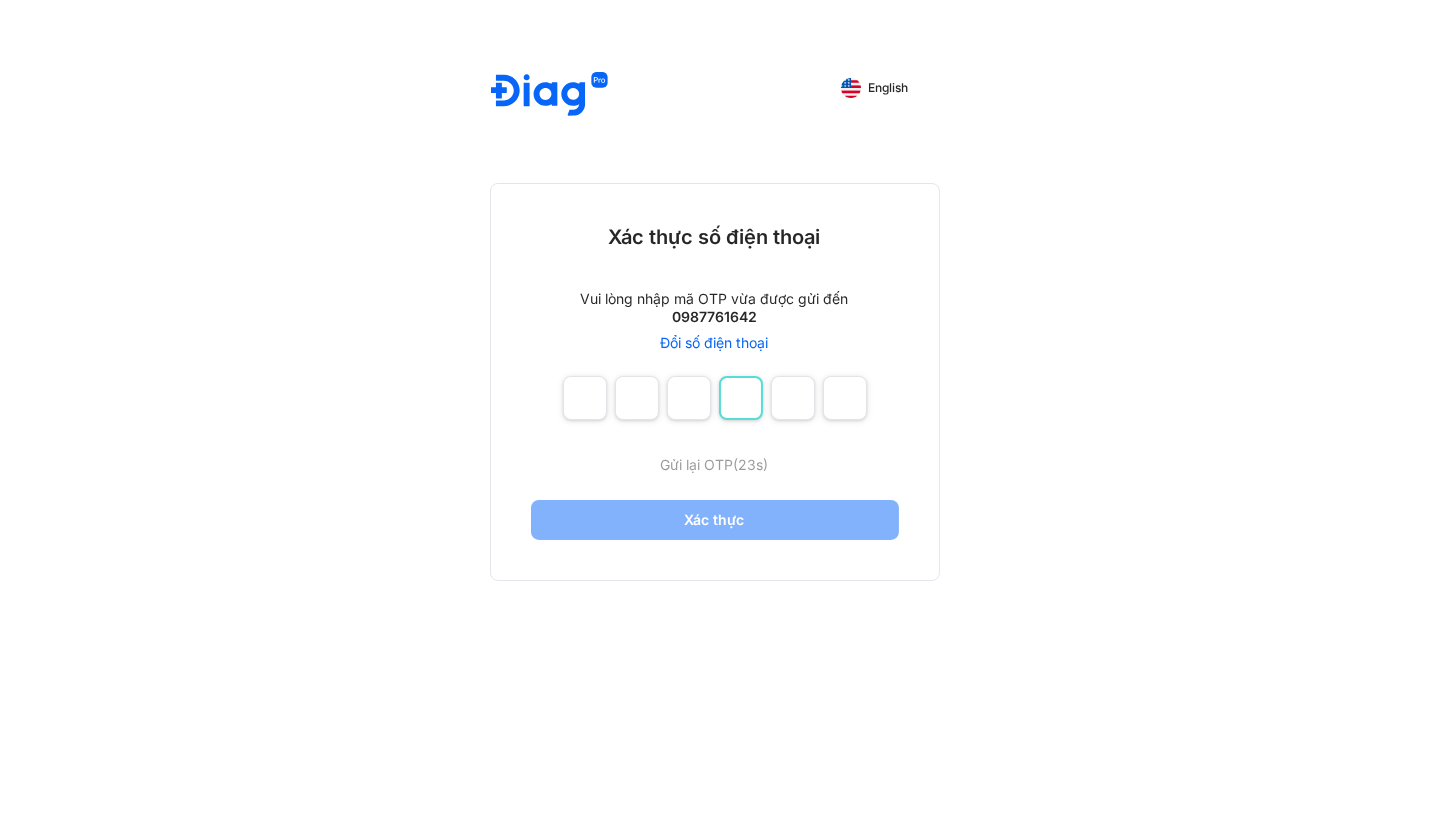 type on "*" 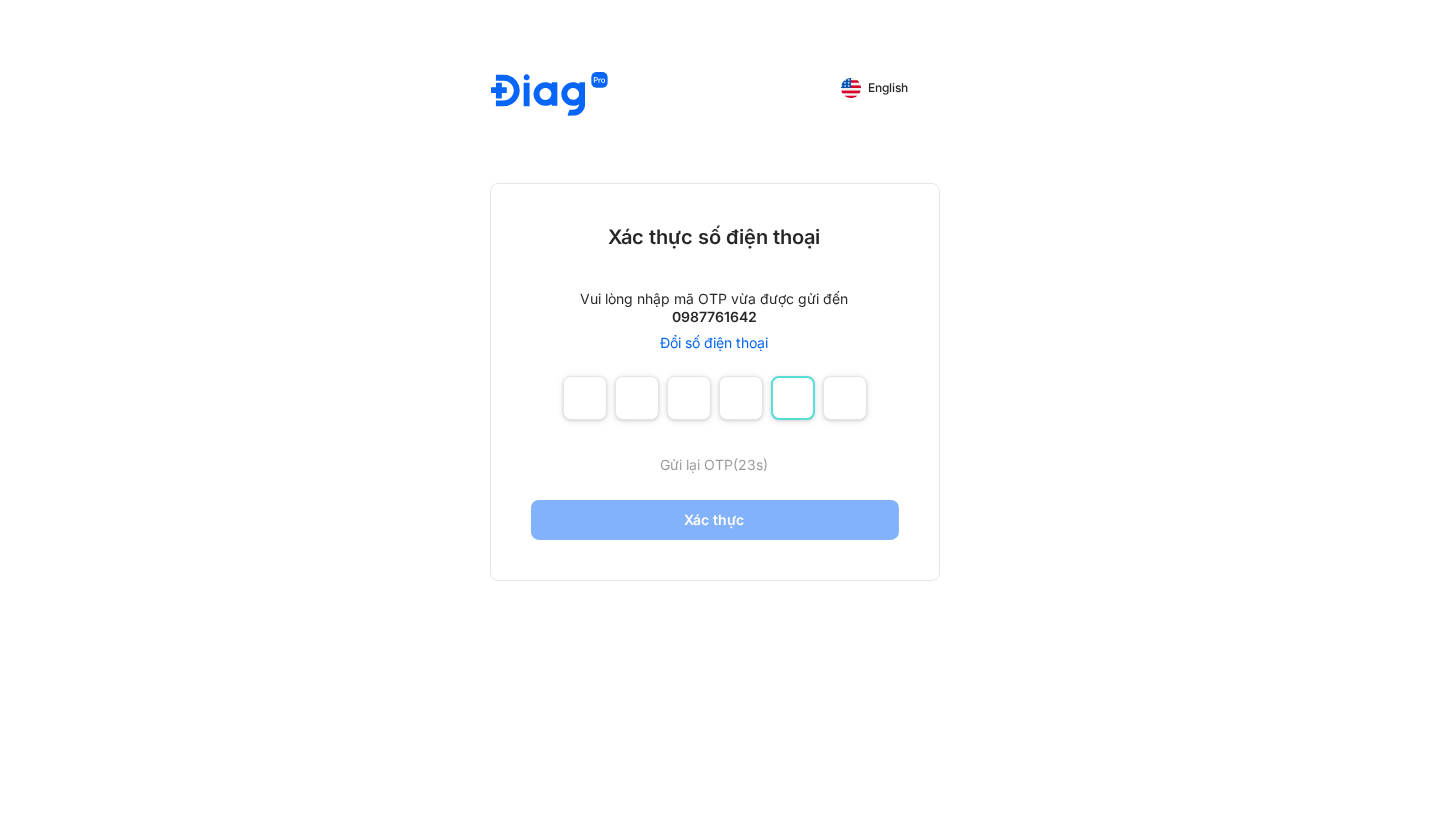 type on "*" 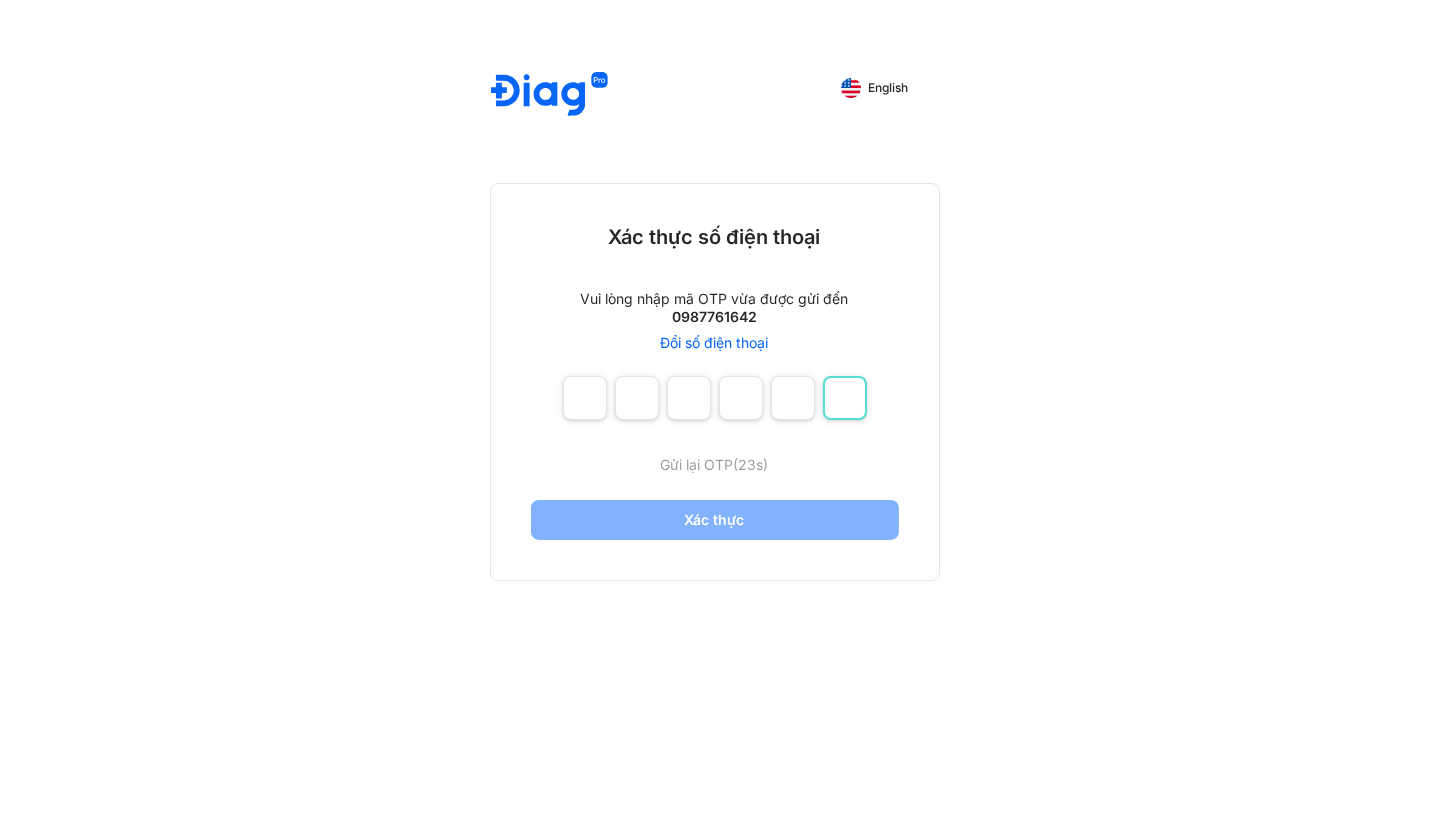 type on "*" 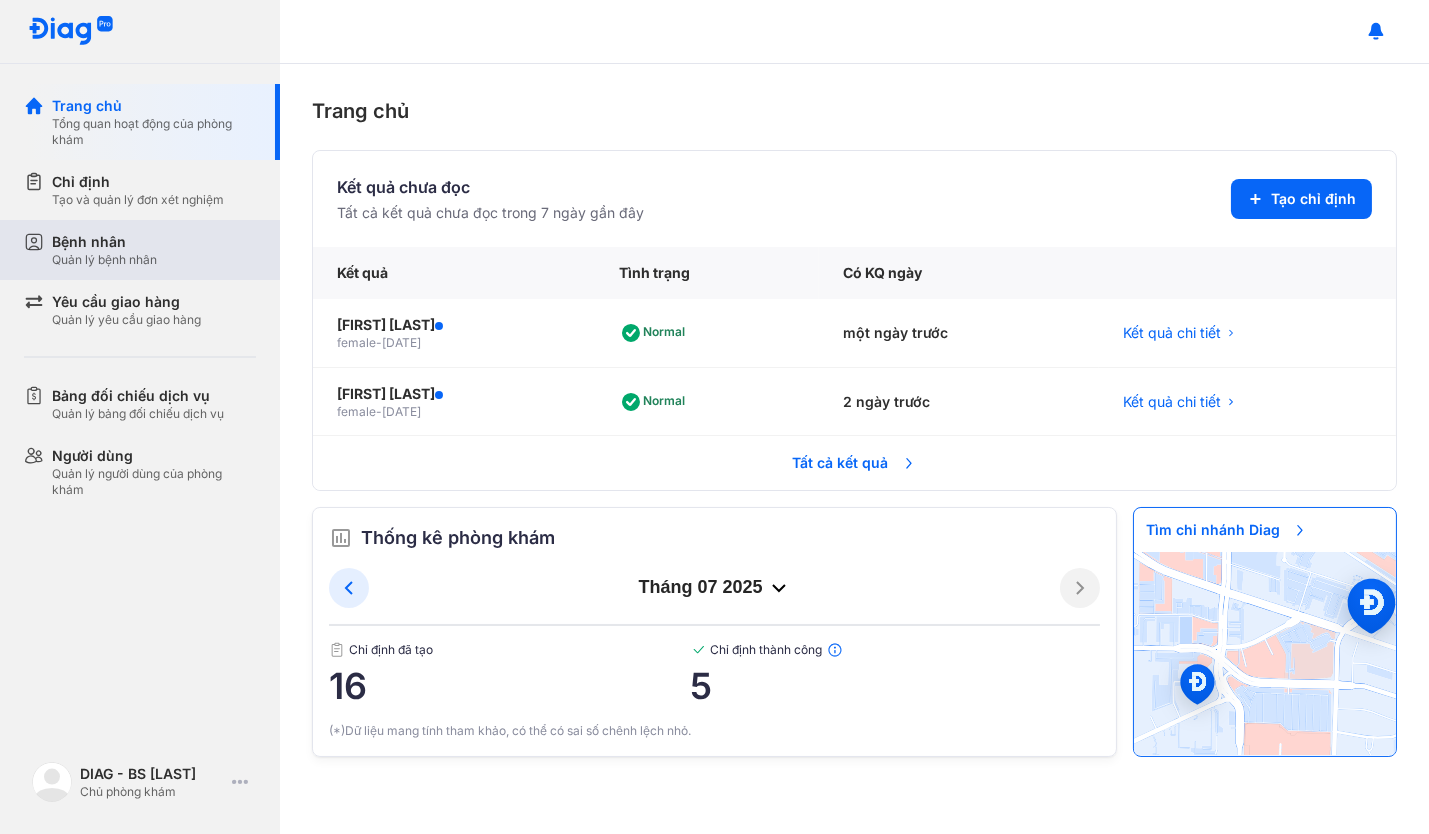 click on "Bệnh nhân Quản lý bệnh nhân" at bounding box center (154, 250) 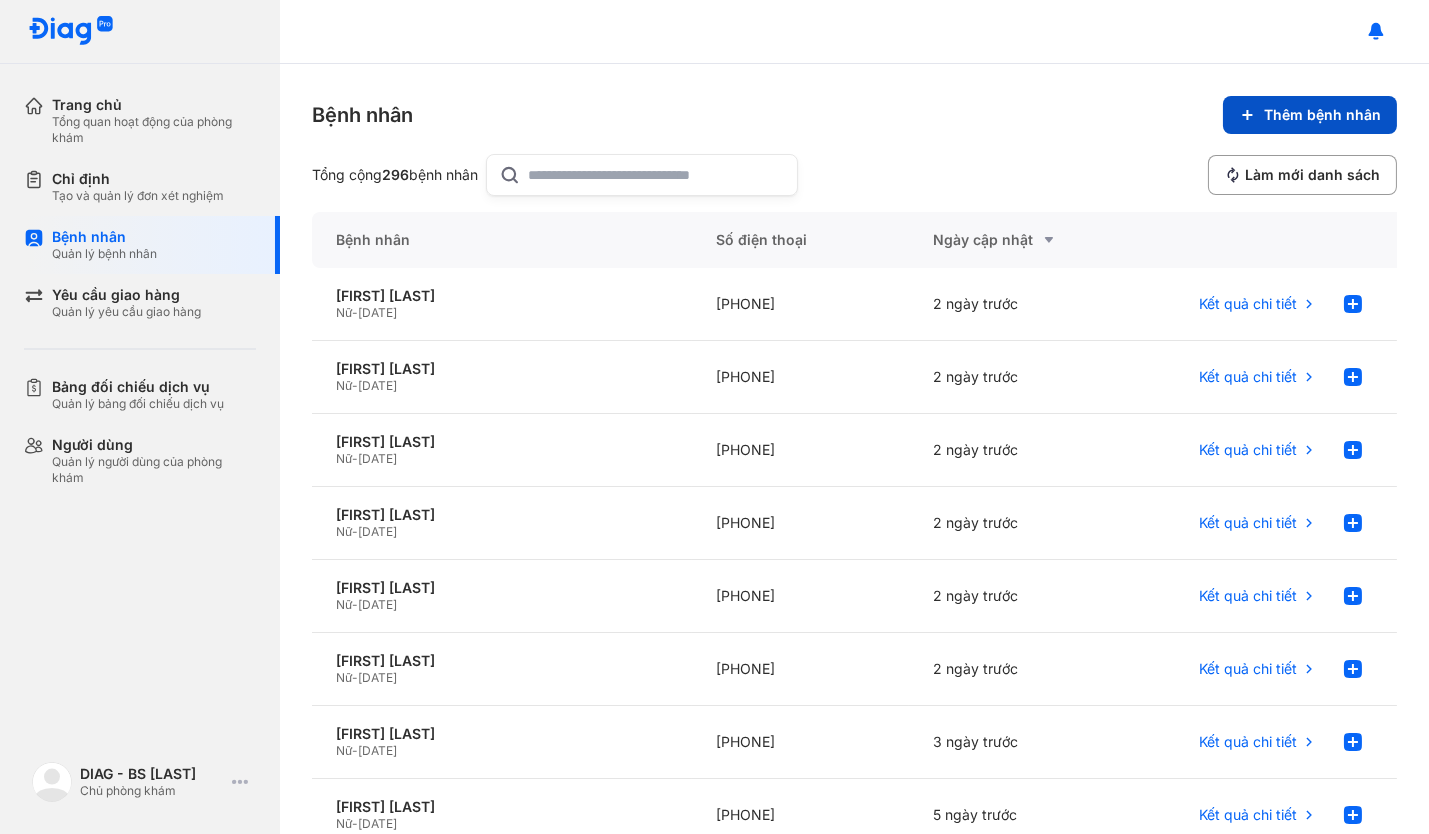 click on "Thêm bệnh nhân" 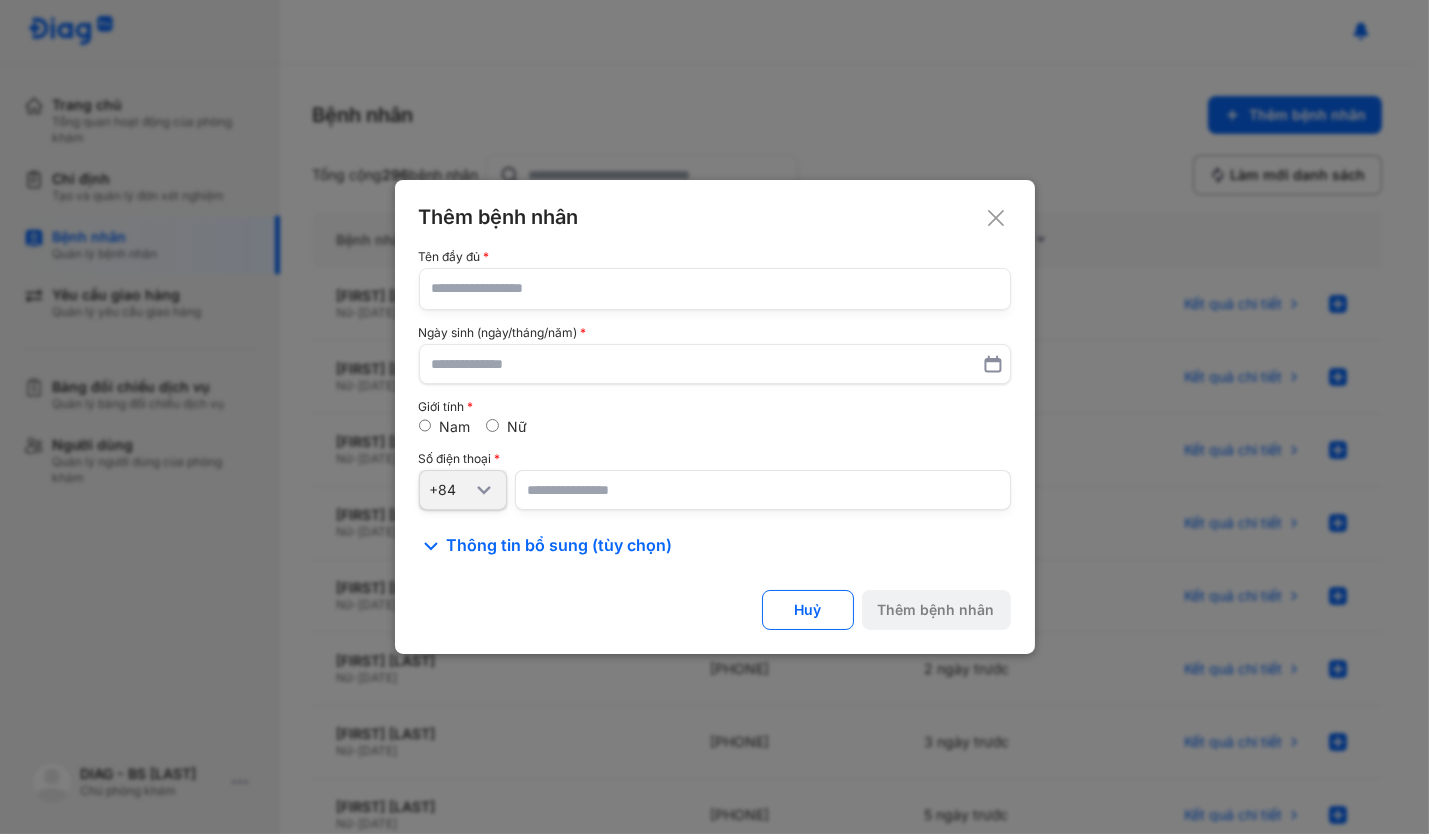 click 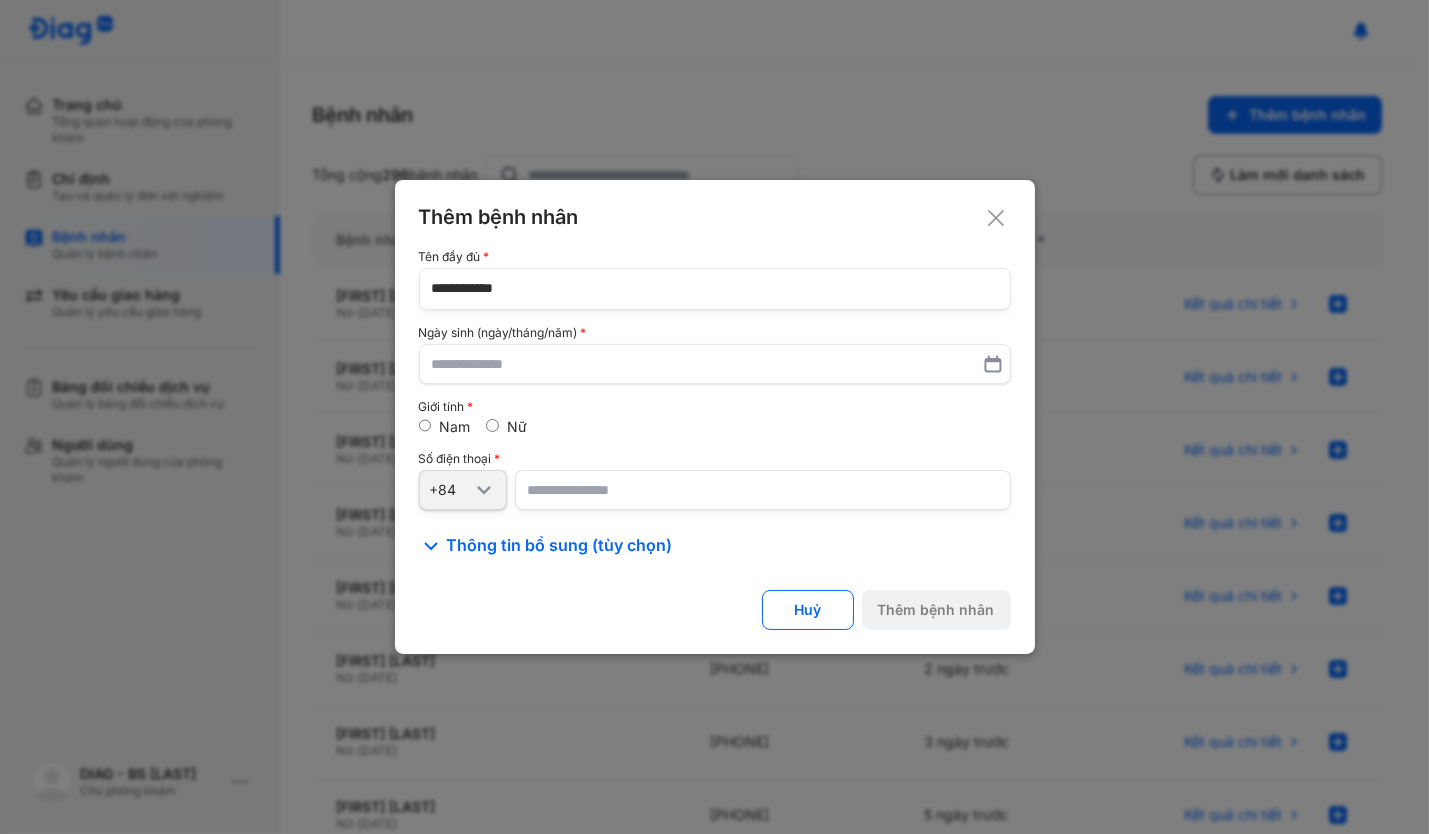 type on "**********" 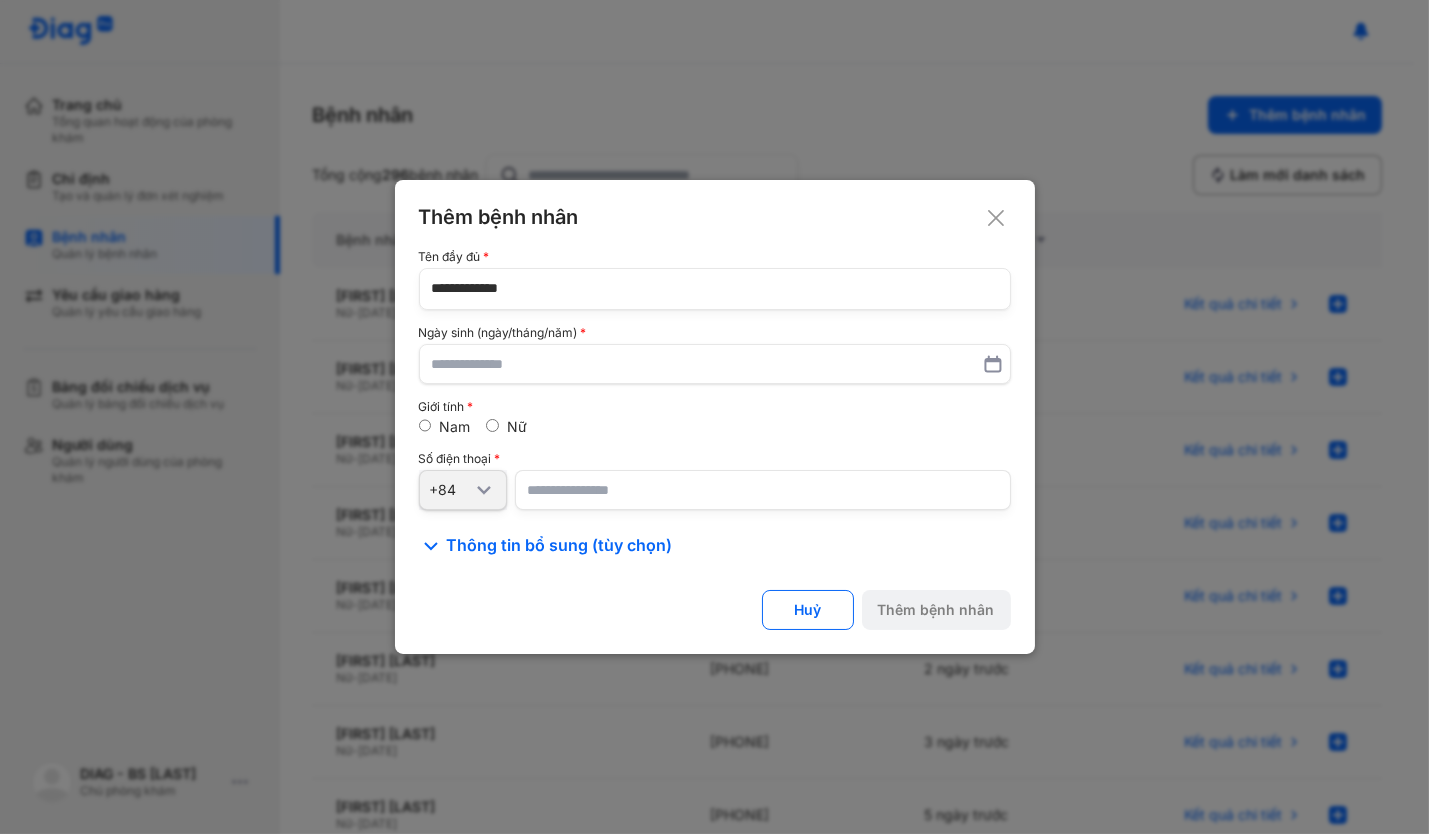 type on "**********" 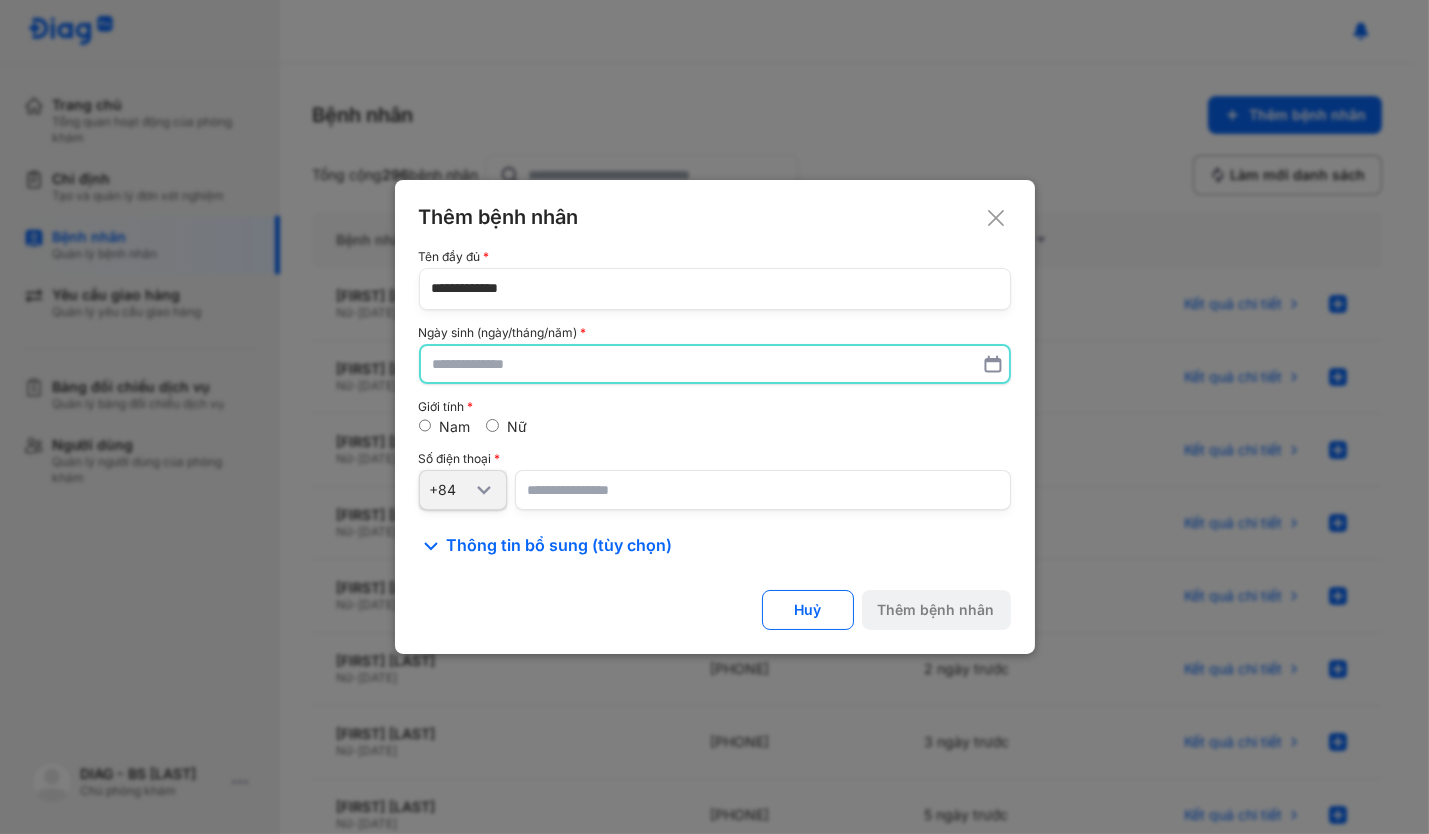click at bounding box center (715, 364) 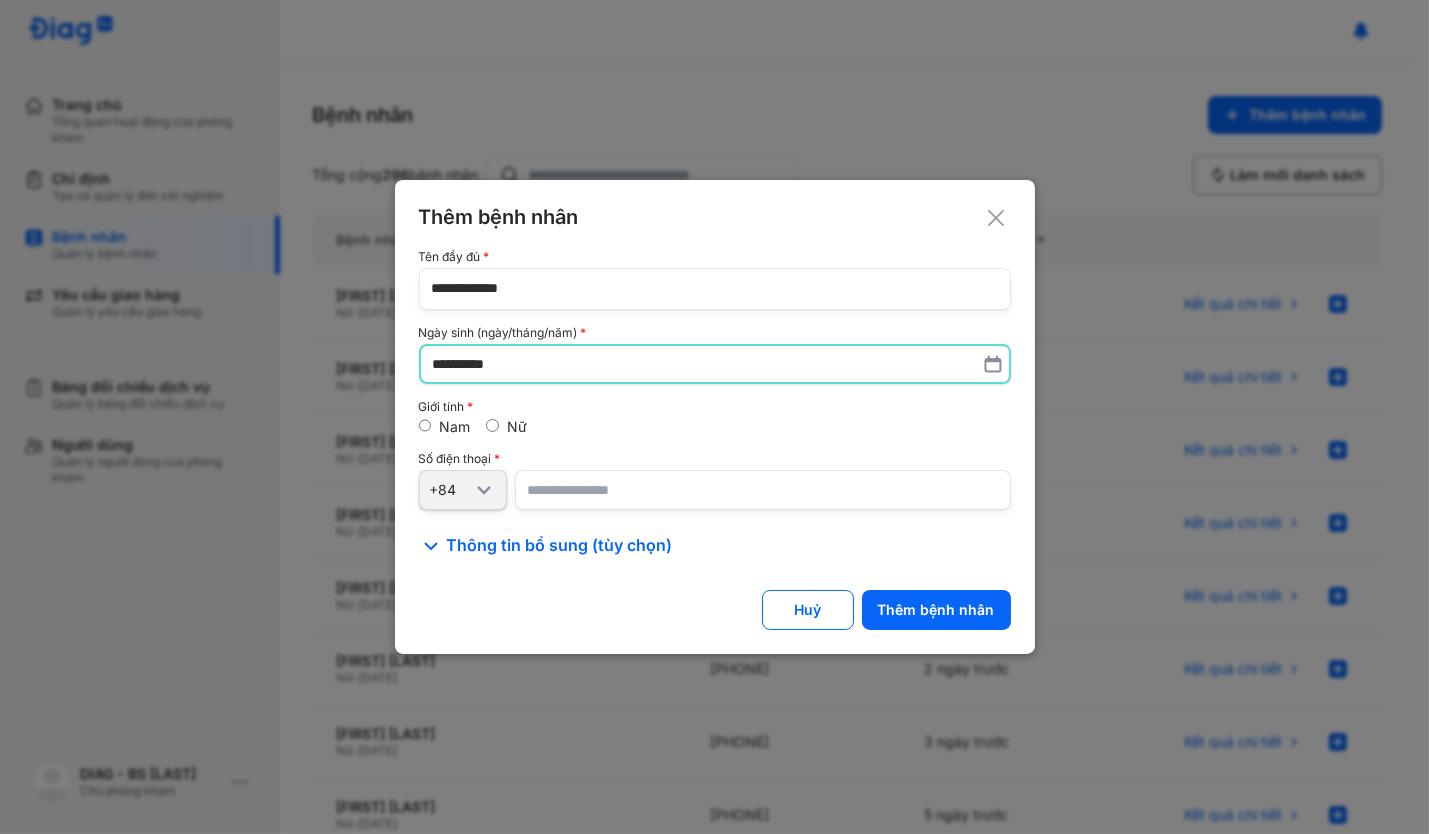 type on "**********" 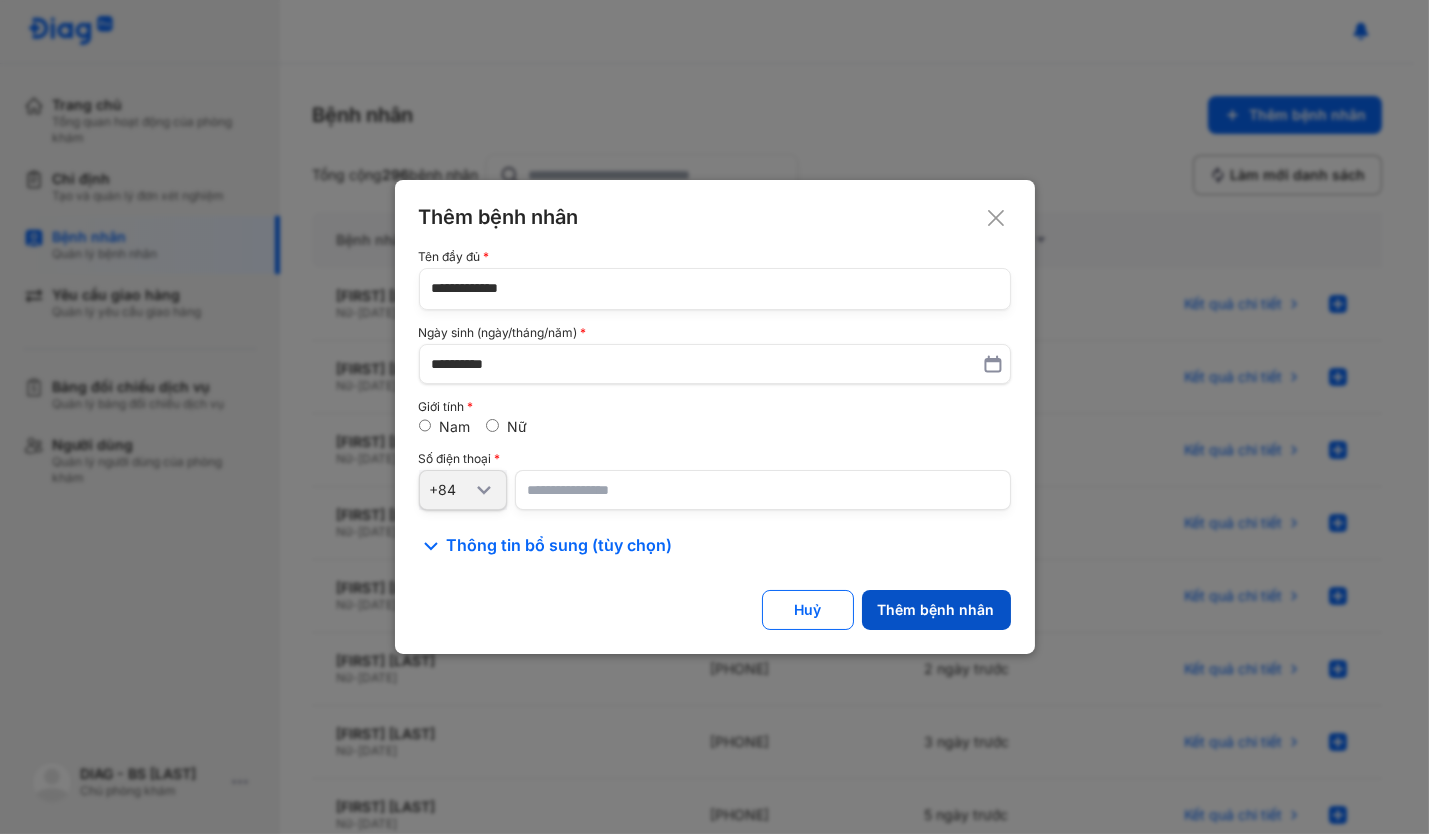 click on "Thêm bệnh nhân" 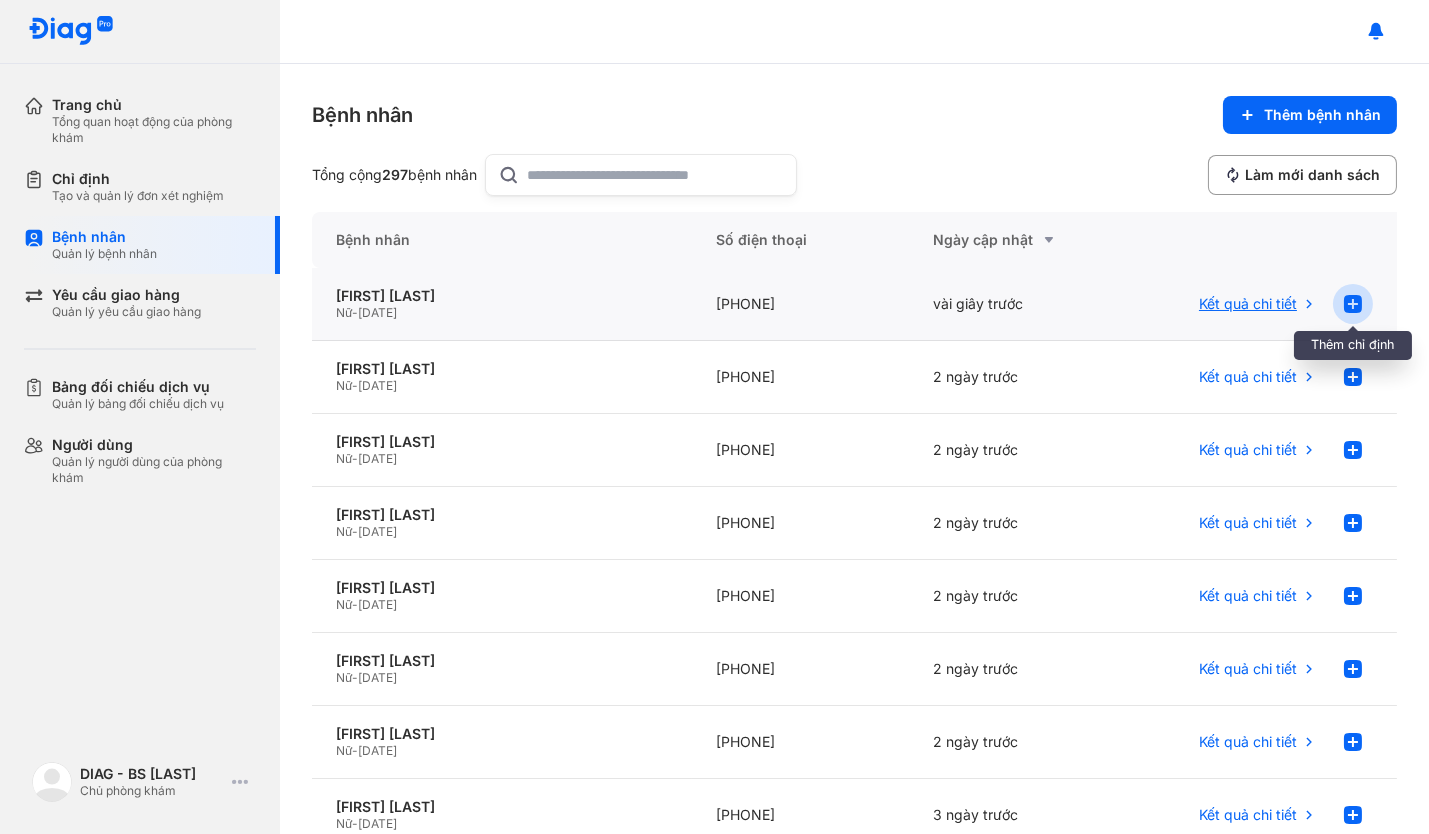 click 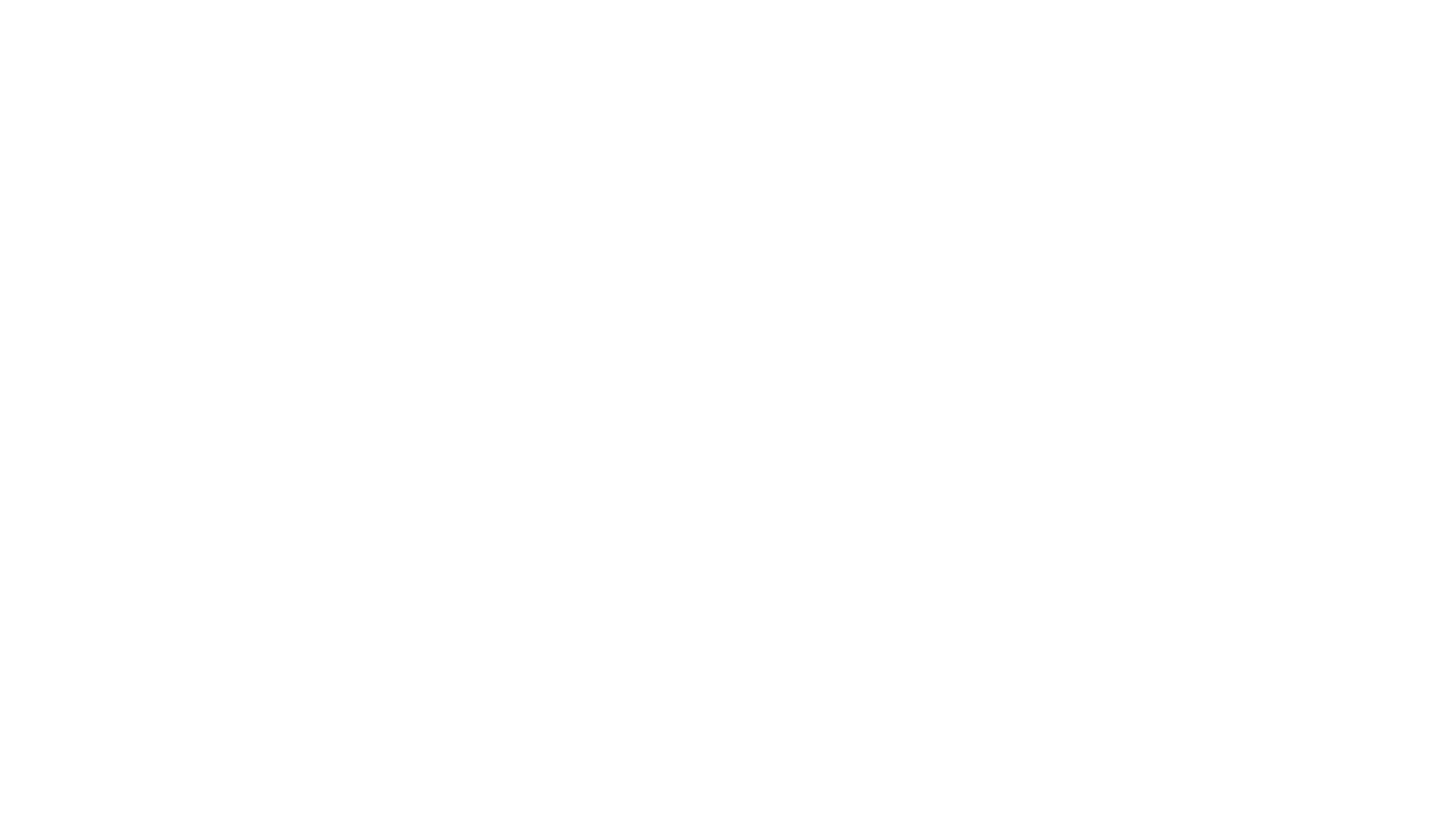 scroll, scrollTop: 0, scrollLeft: 0, axis: both 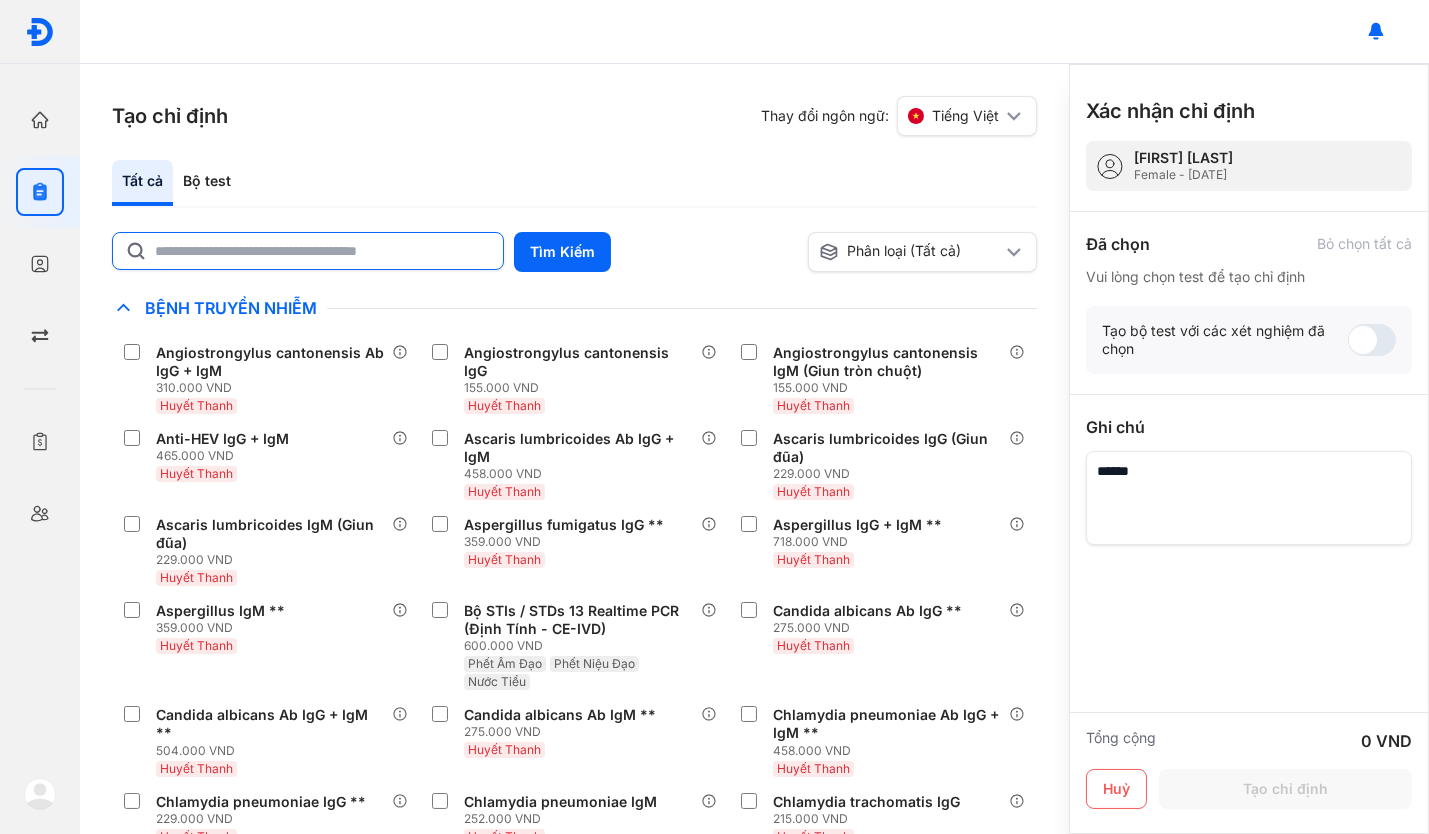 click 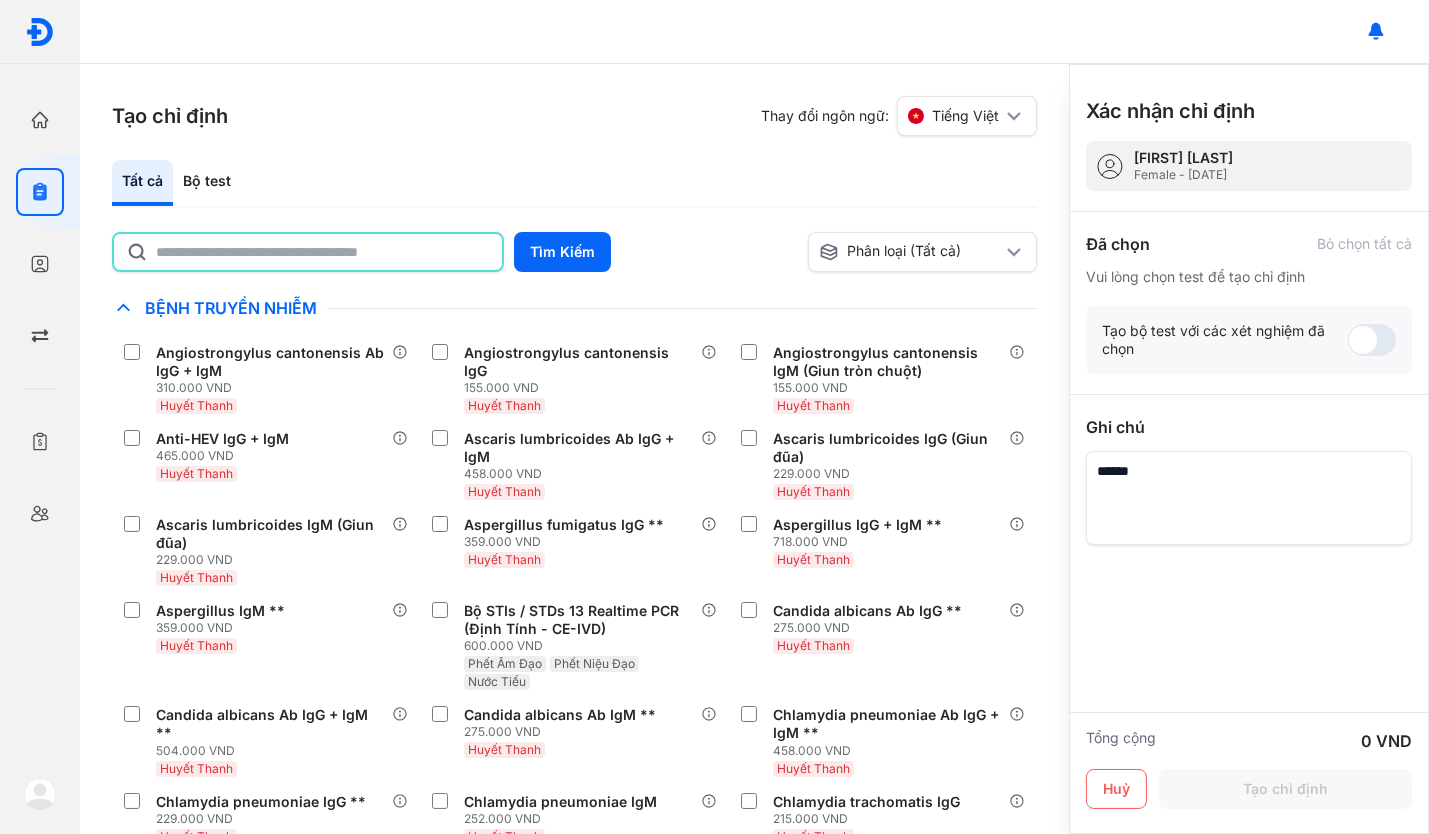 type on "**********" 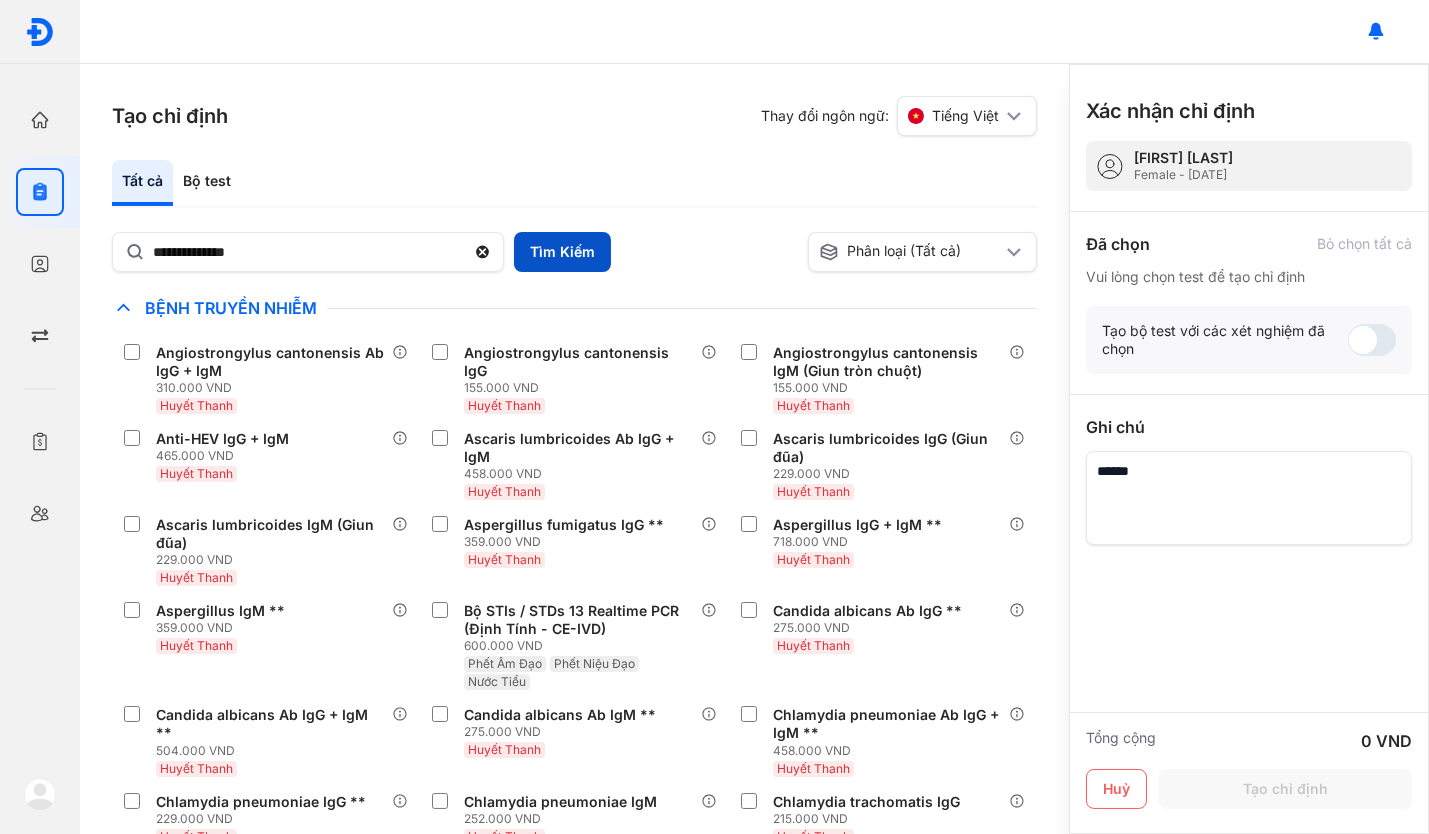 click on "Tìm Kiếm" at bounding box center (562, 252) 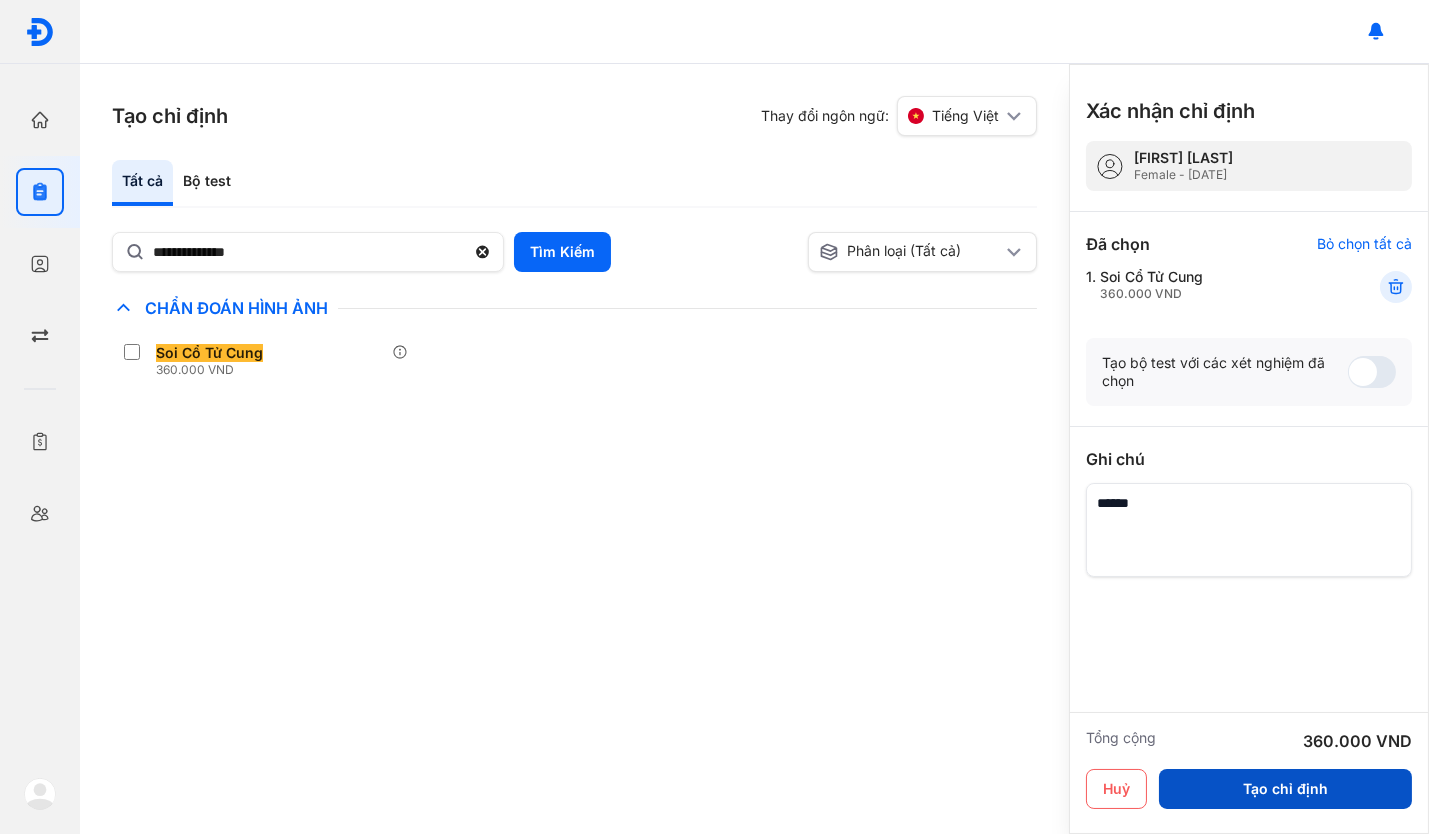 click on "Tạo chỉ định" at bounding box center (1285, 789) 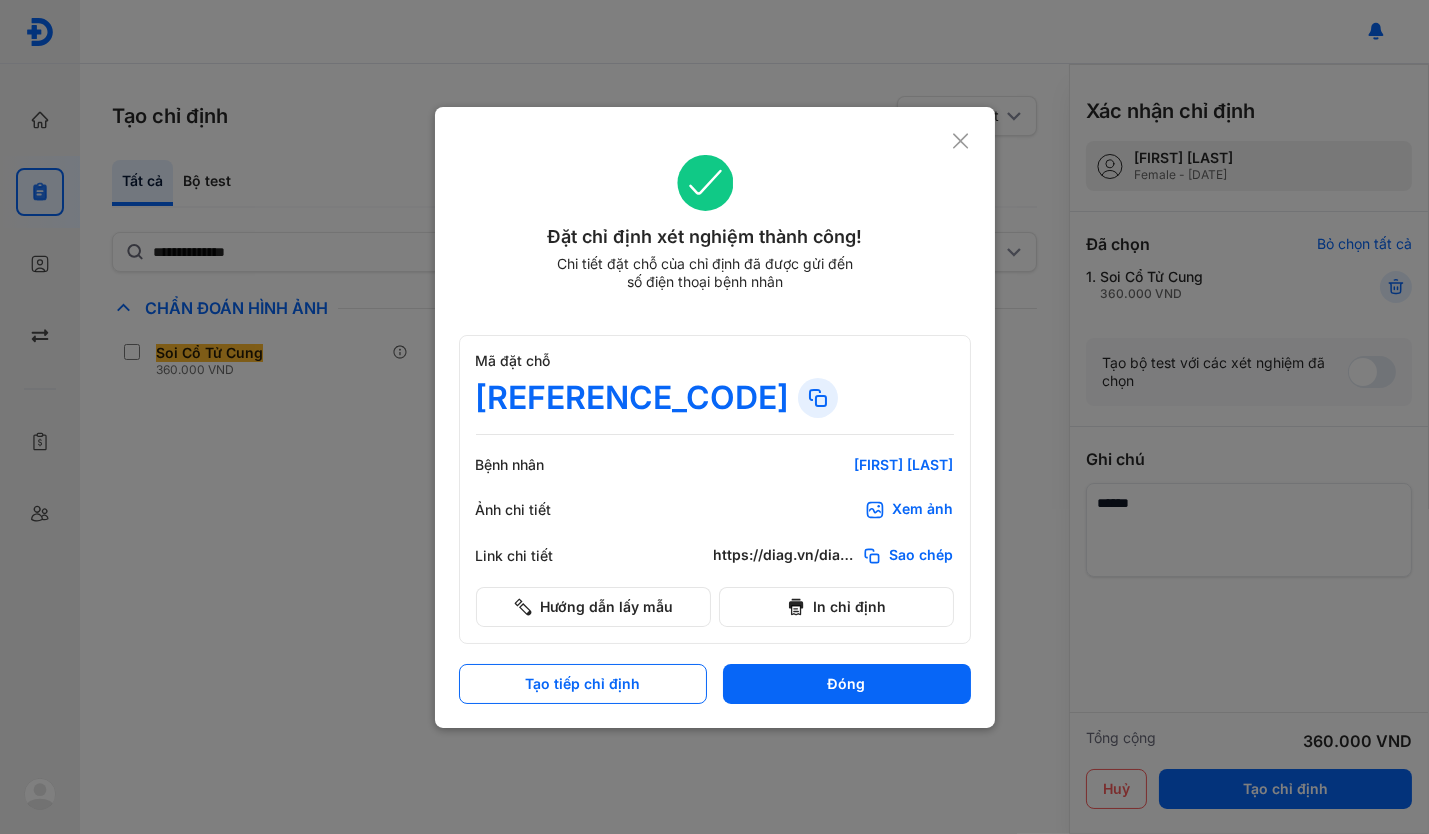 click 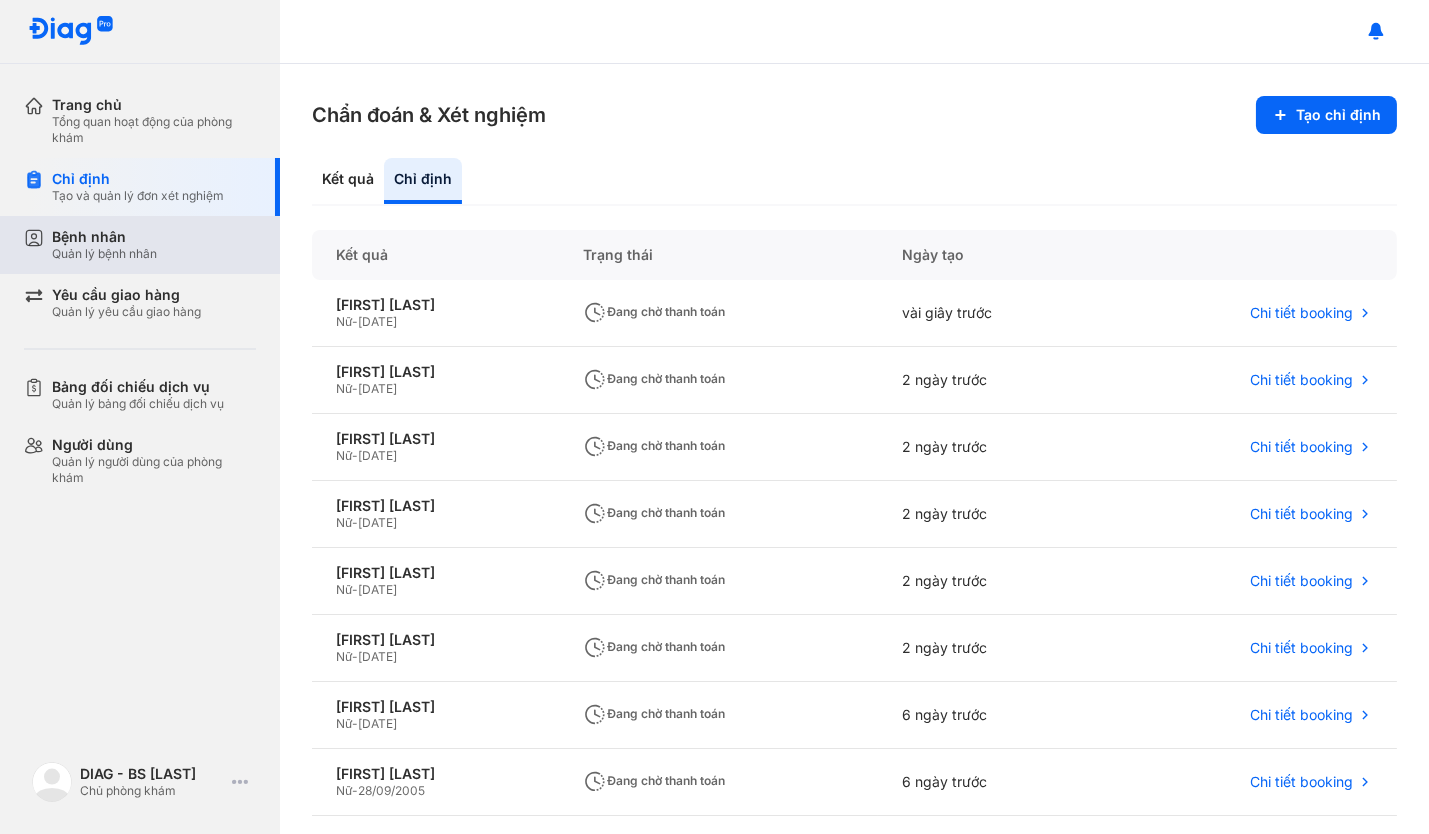 click on "Quản lý bệnh nhân" at bounding box center (104, 254) 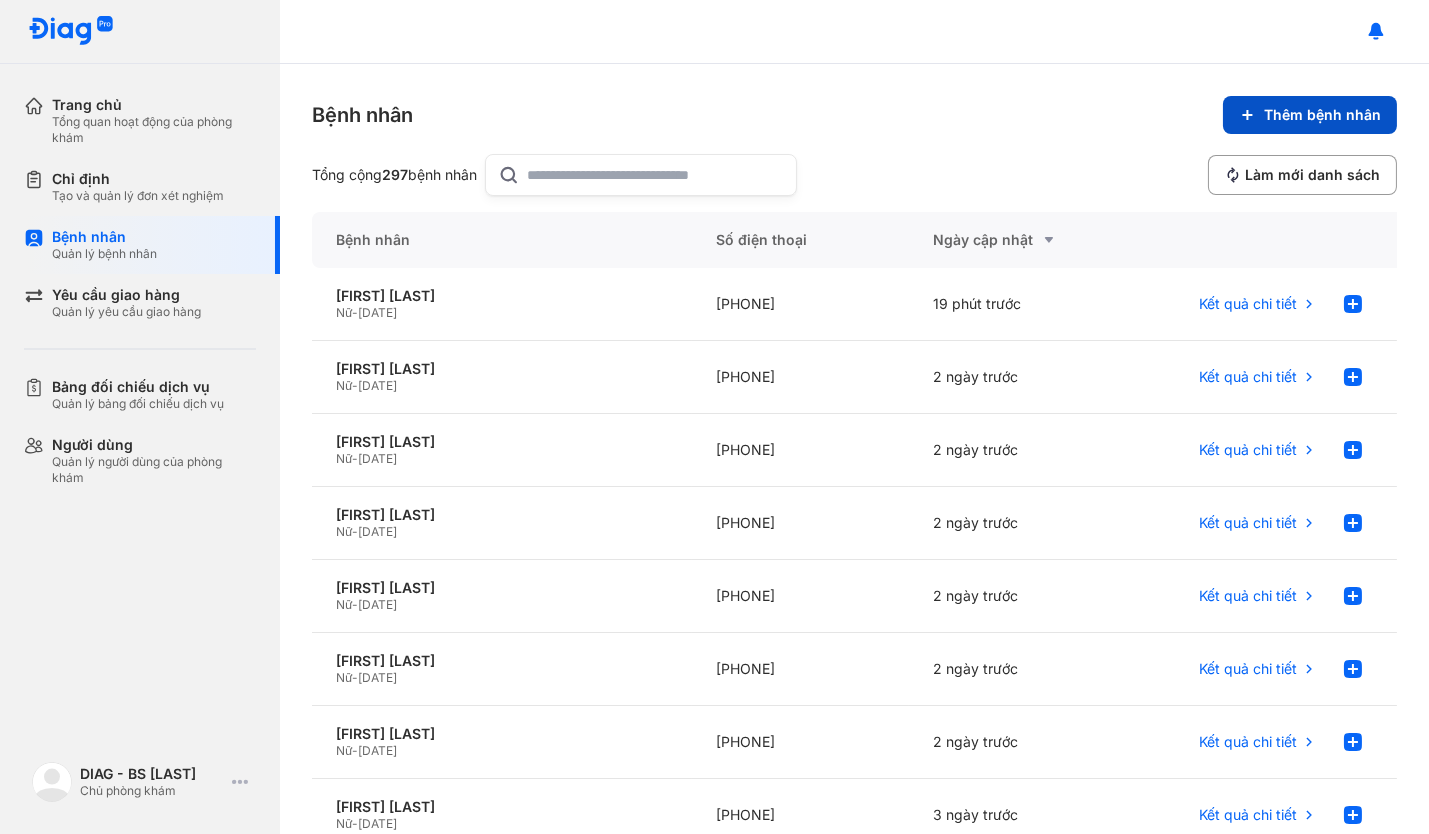click on "Thêm bệnh nhân" 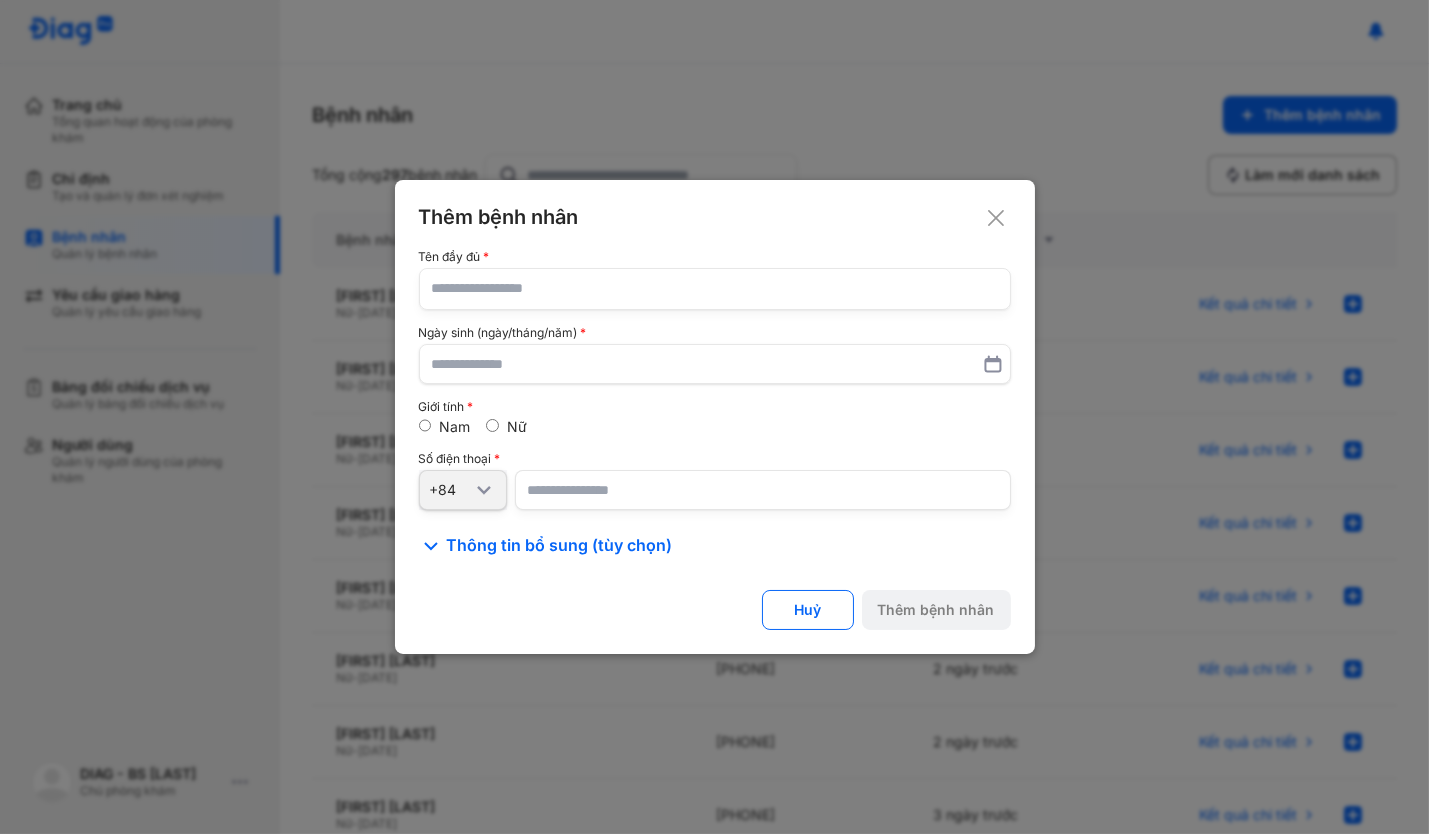 click 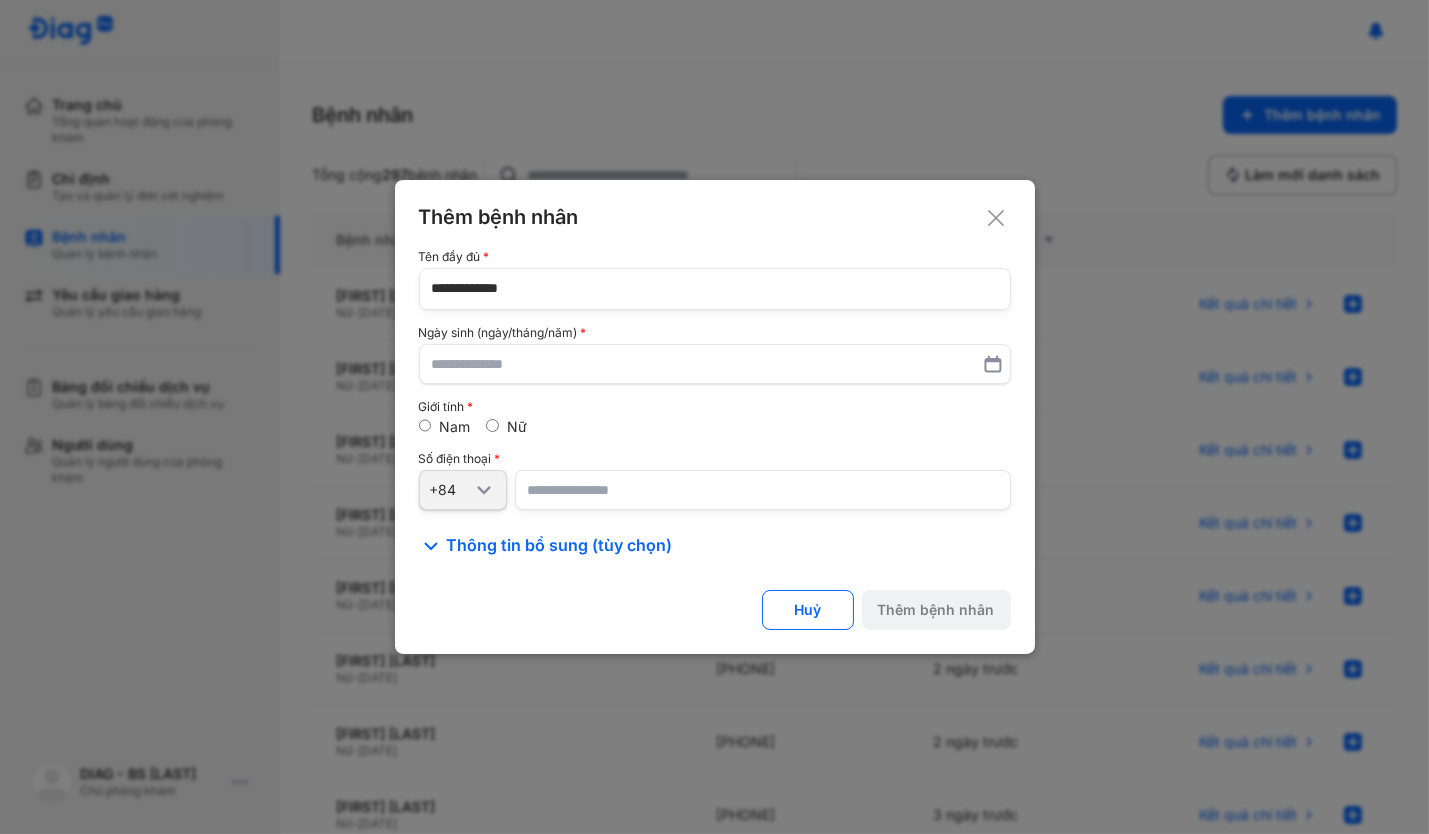 type on "**********" 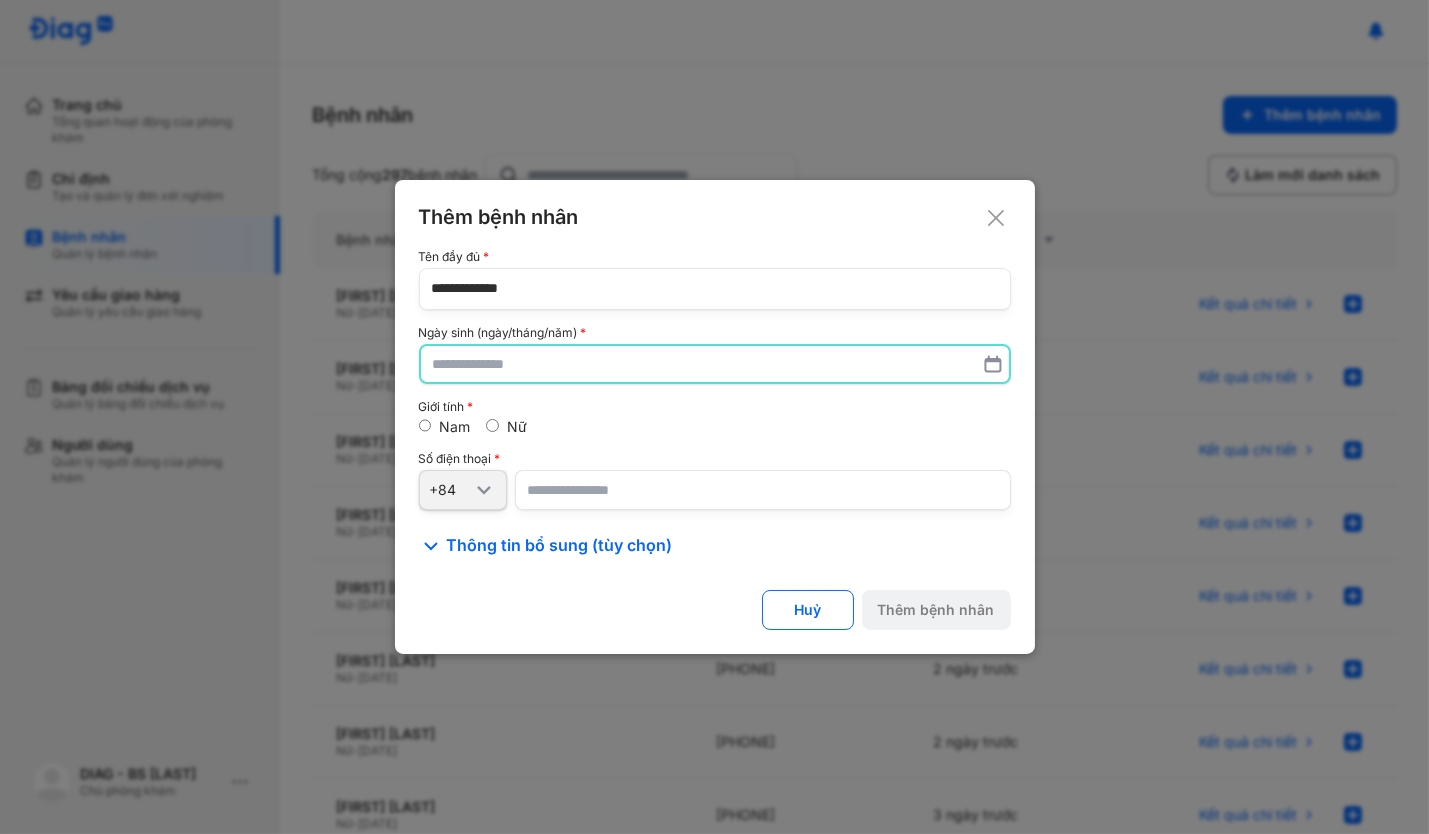 click at bounding box center [715, 364] 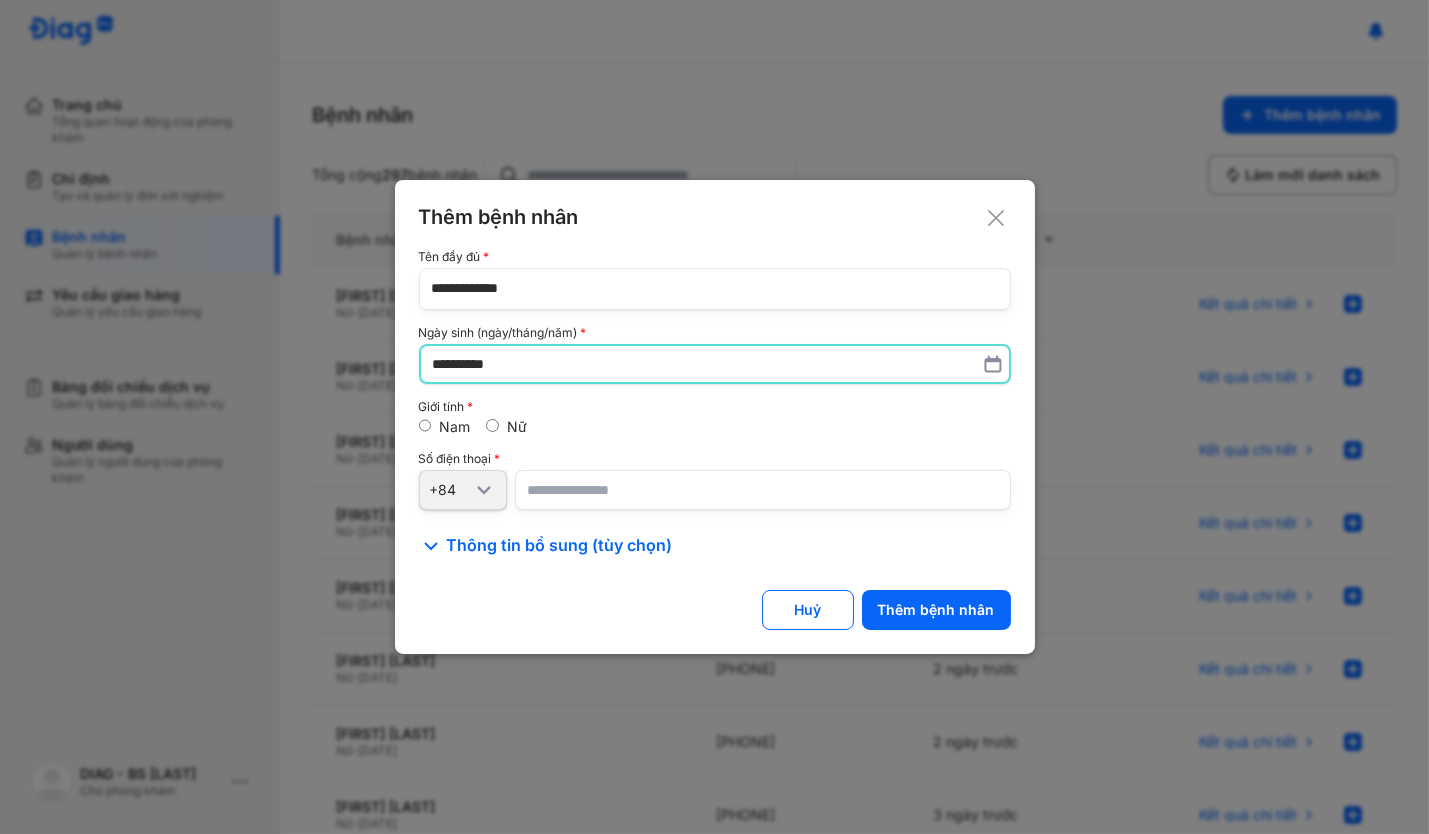 type on "**********" 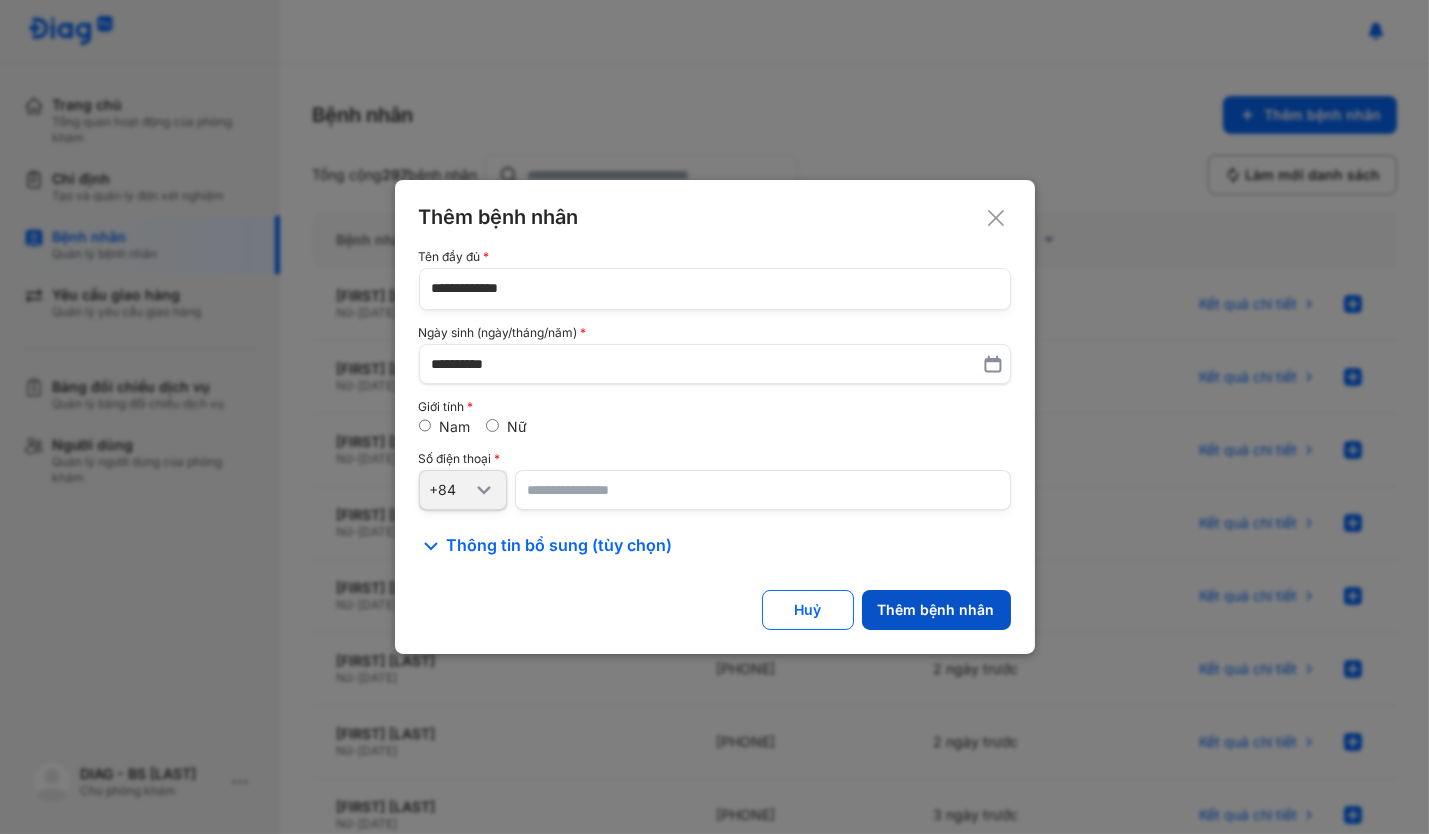 click on "Thêm bệnh nhân" at bounding box center (936, 610) 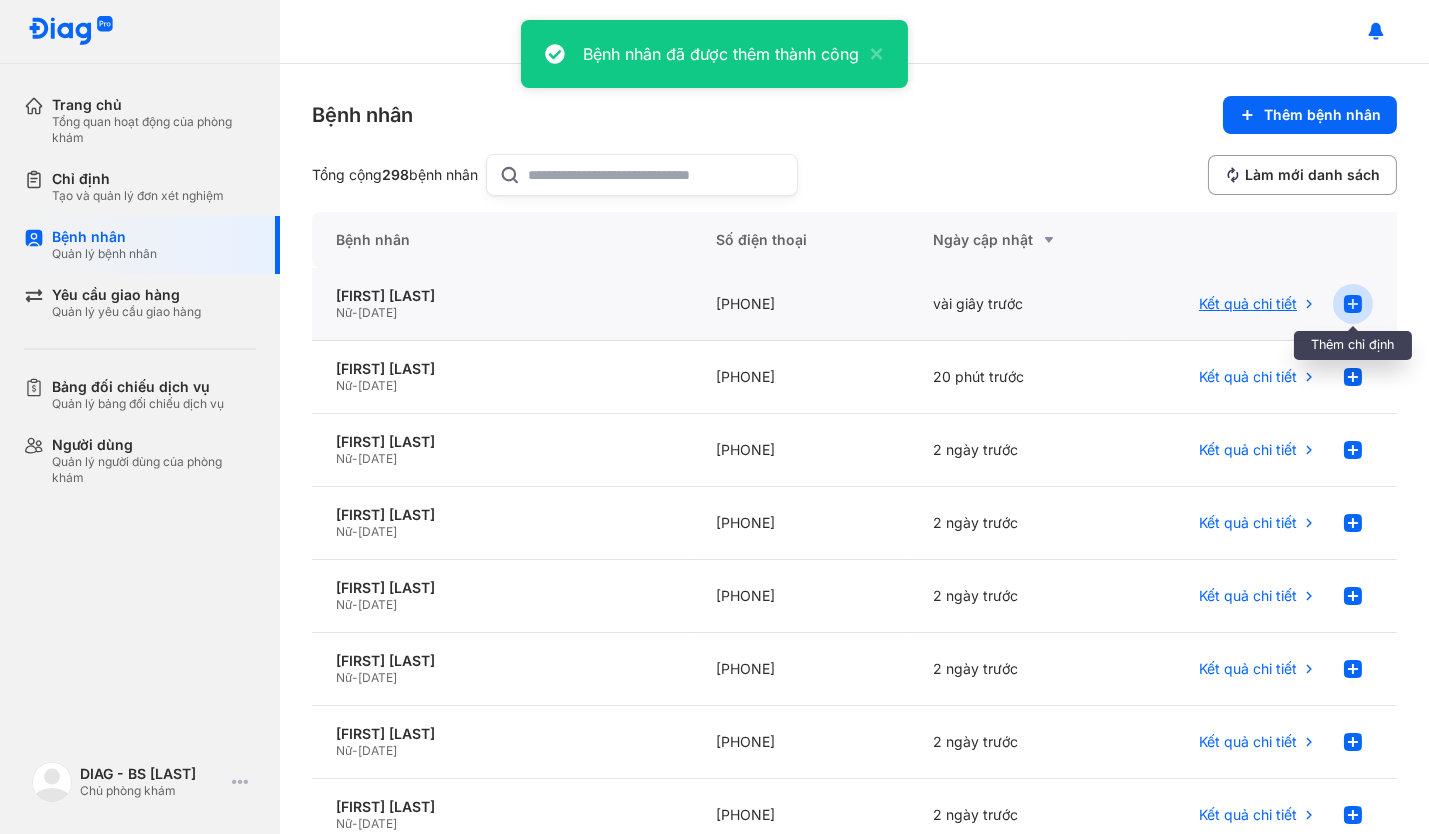 click 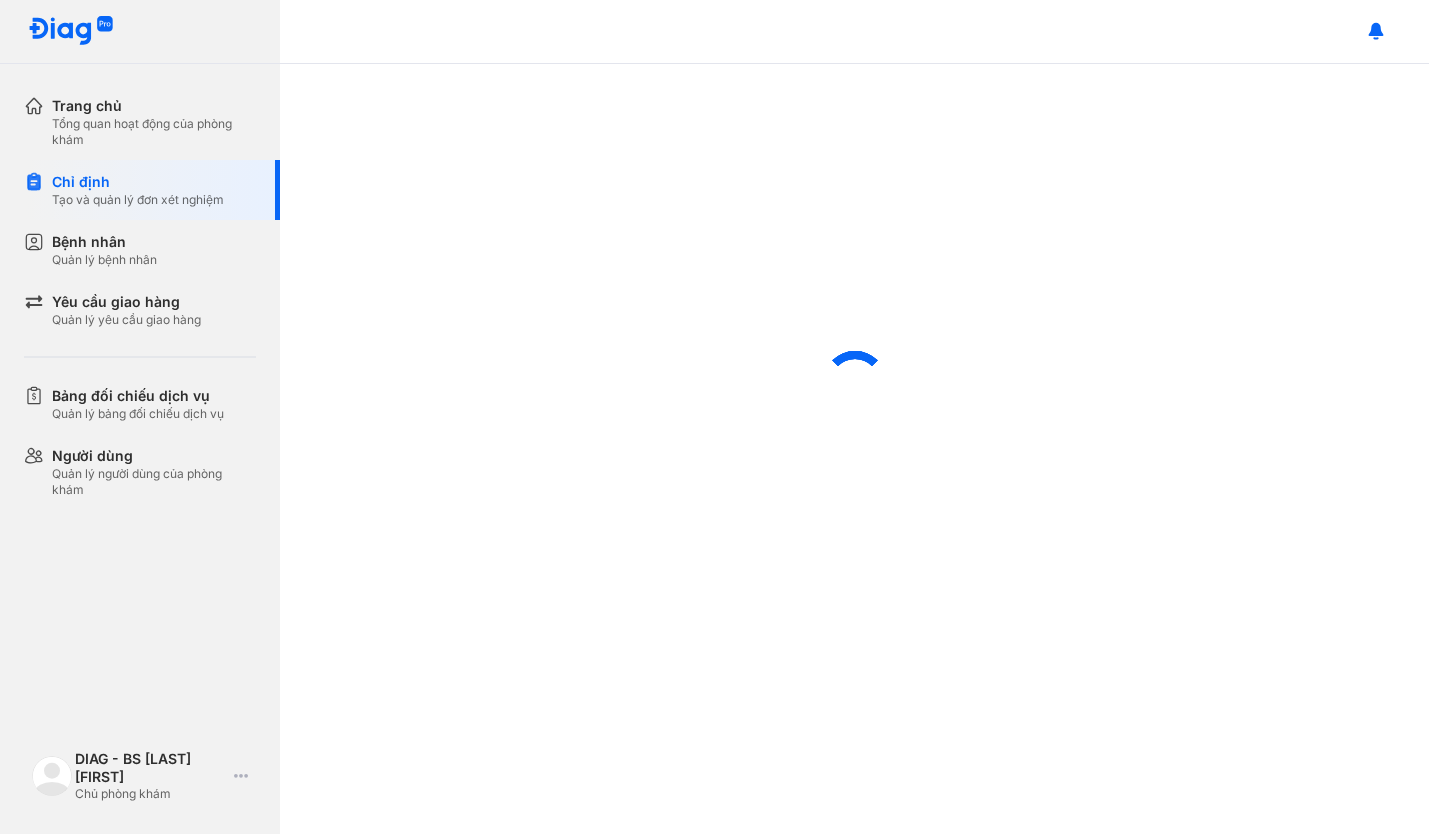 scroll, scrollTop: 0, scrollLeft: 0, axis: both 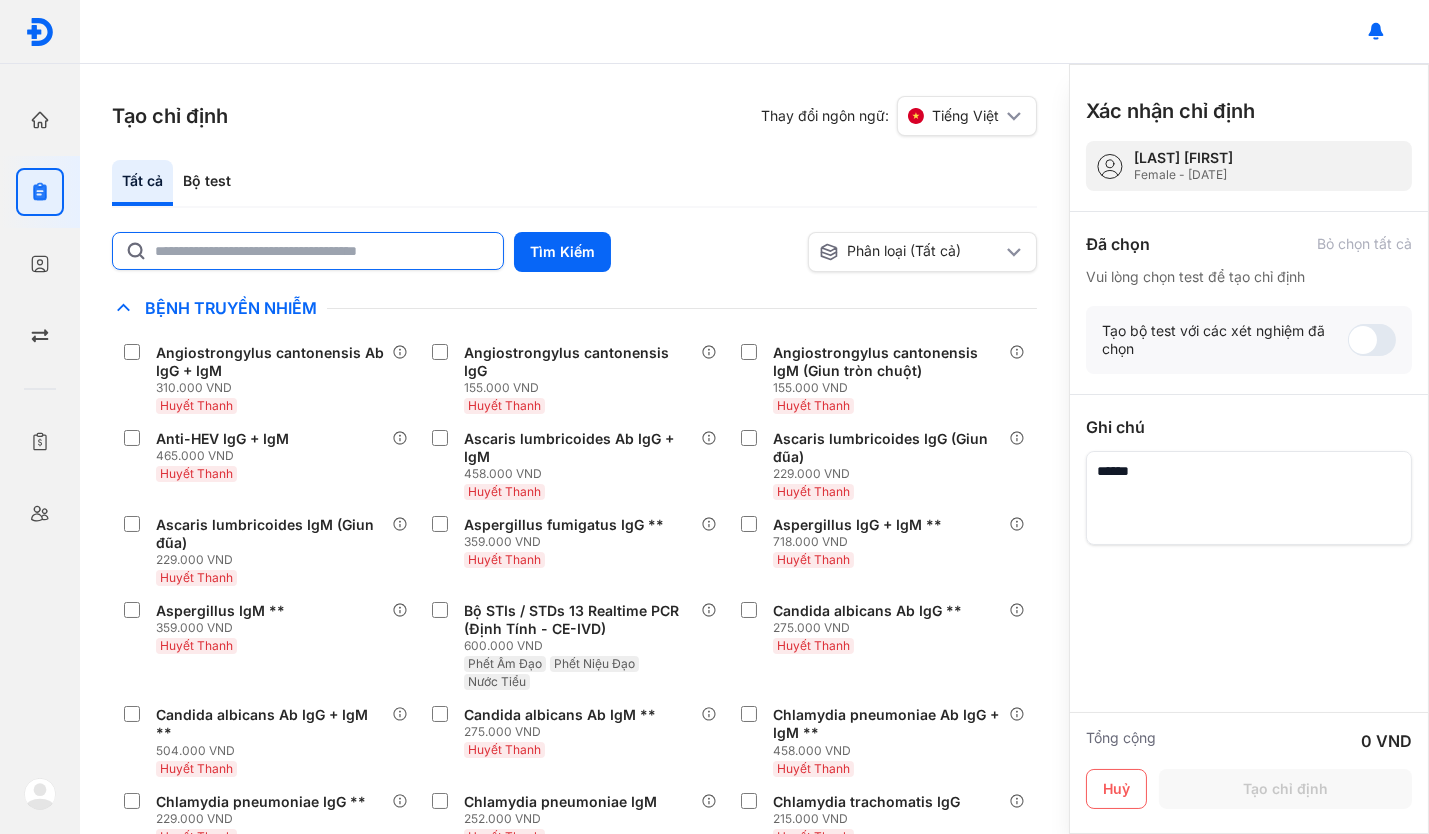 click 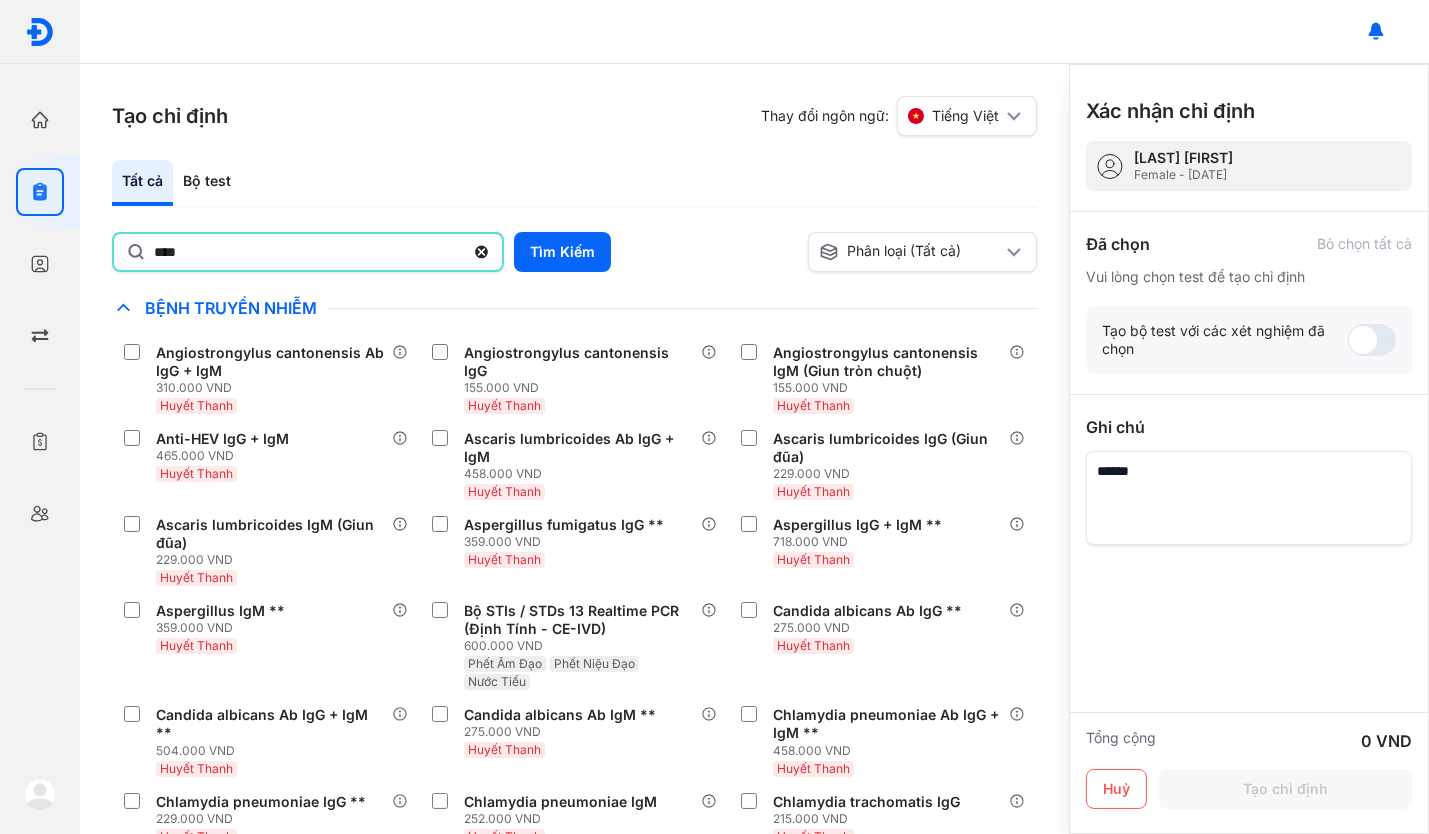 click on "****" 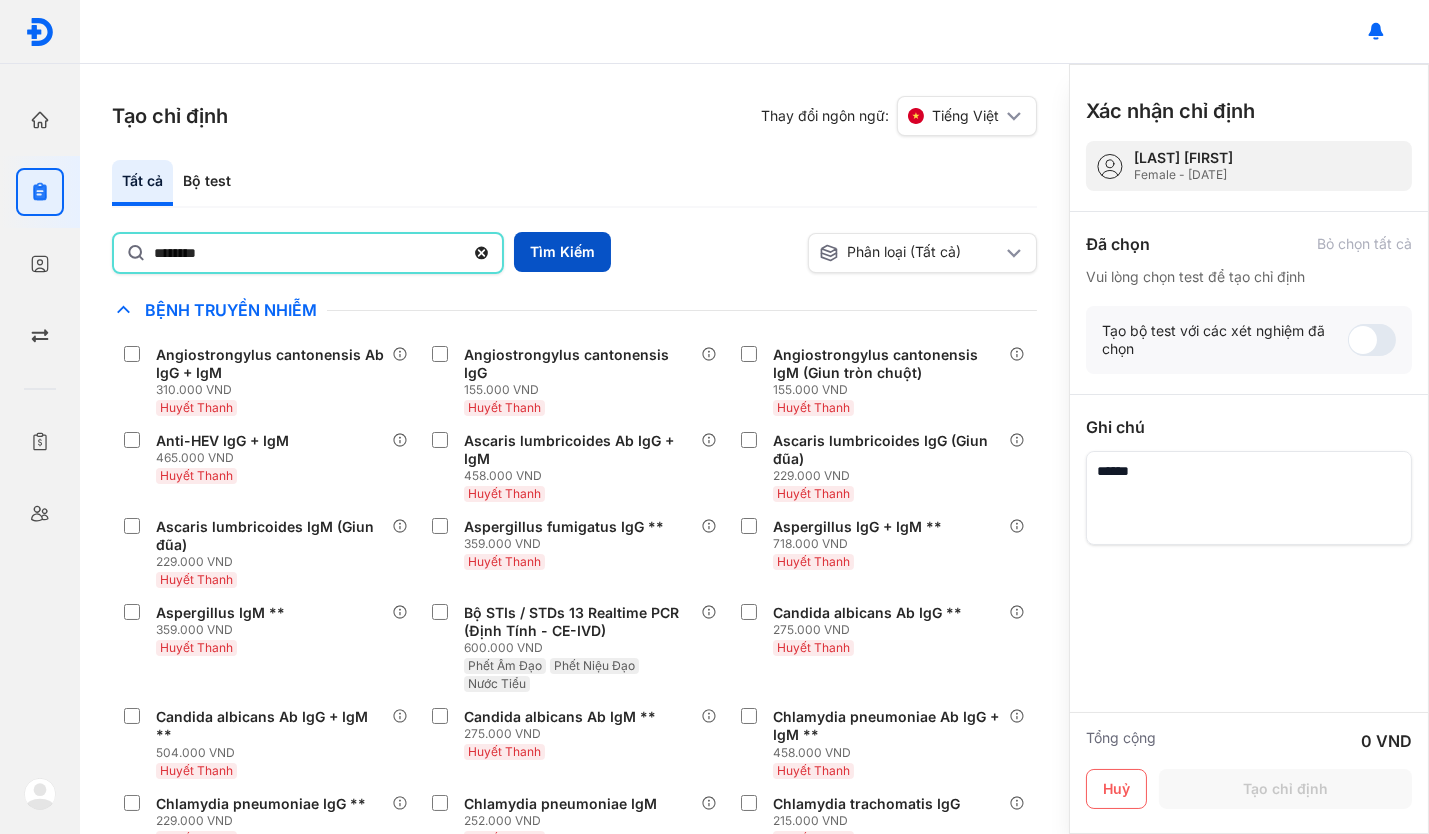 click on "Tìm Kiếm" at bounding box center (562, 252) 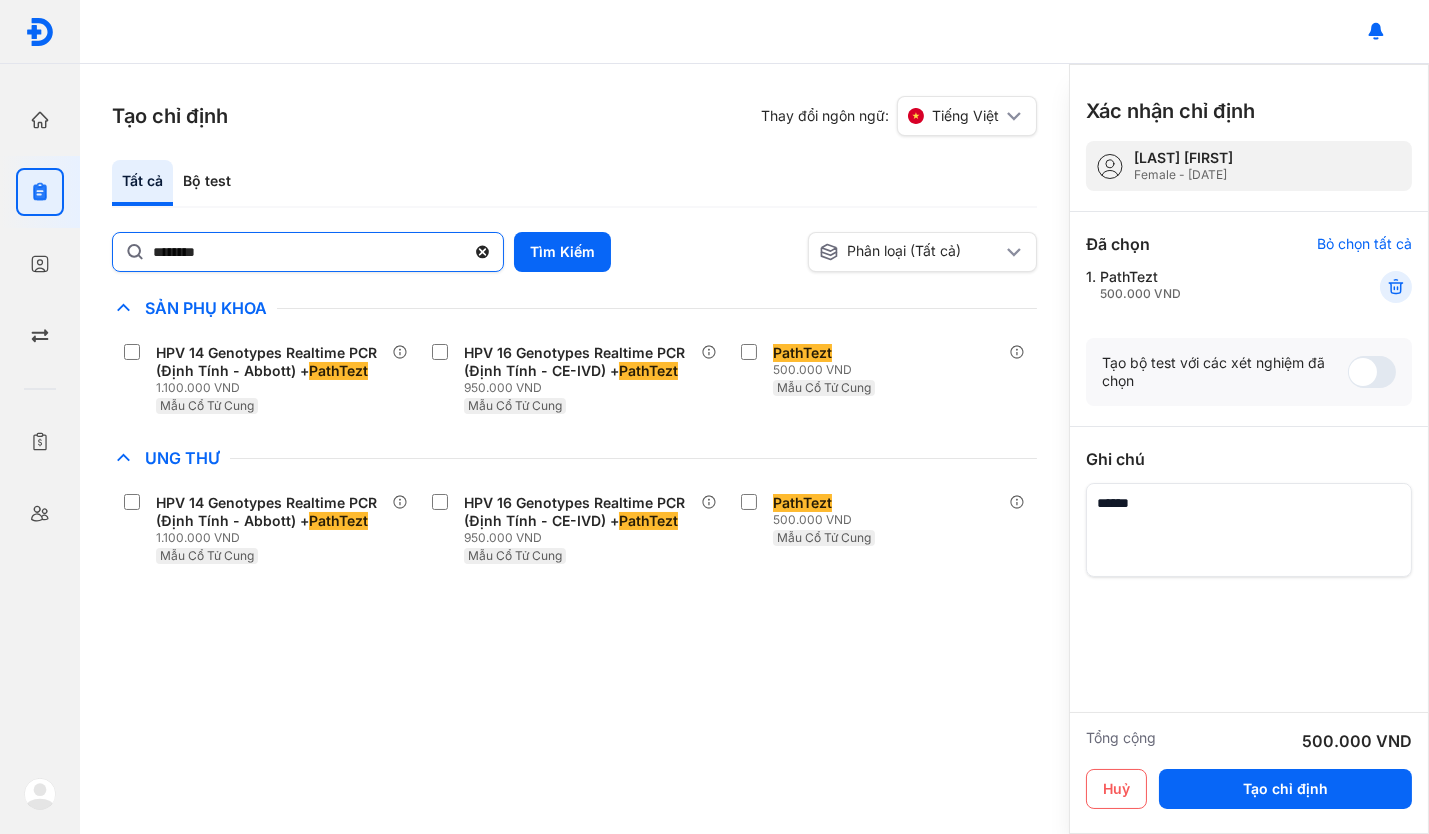 click 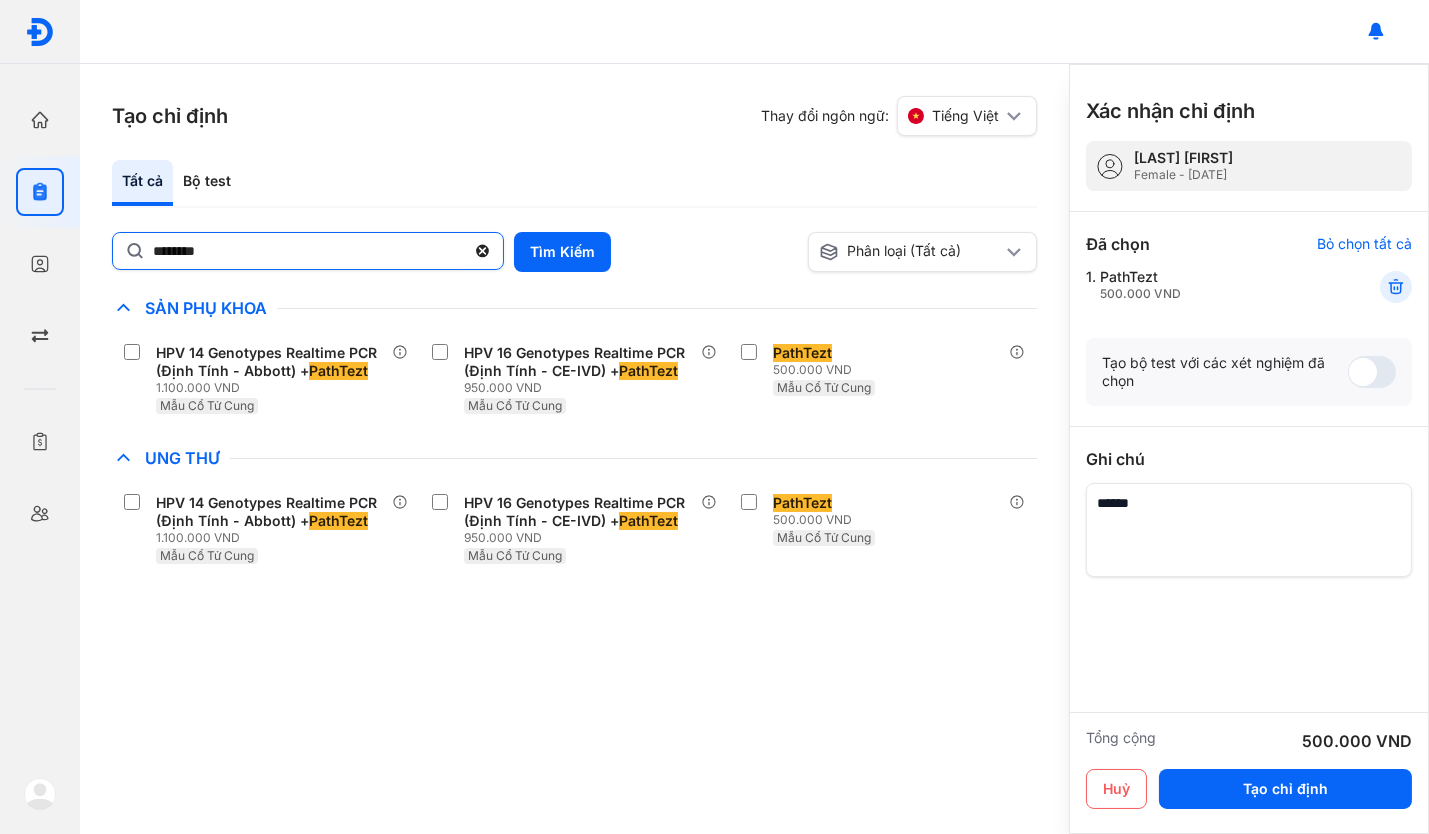 click on "********" 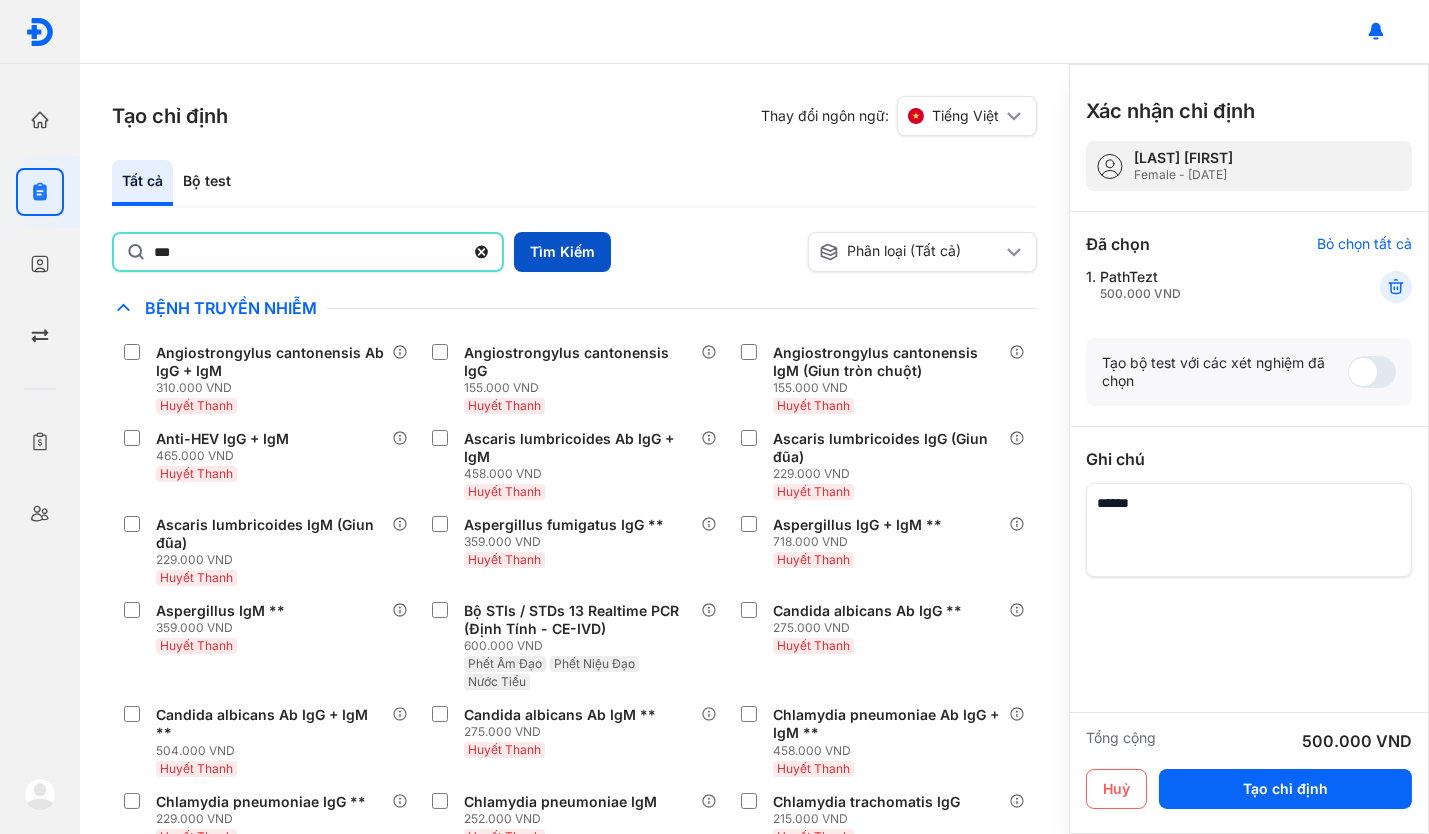 type on "***" 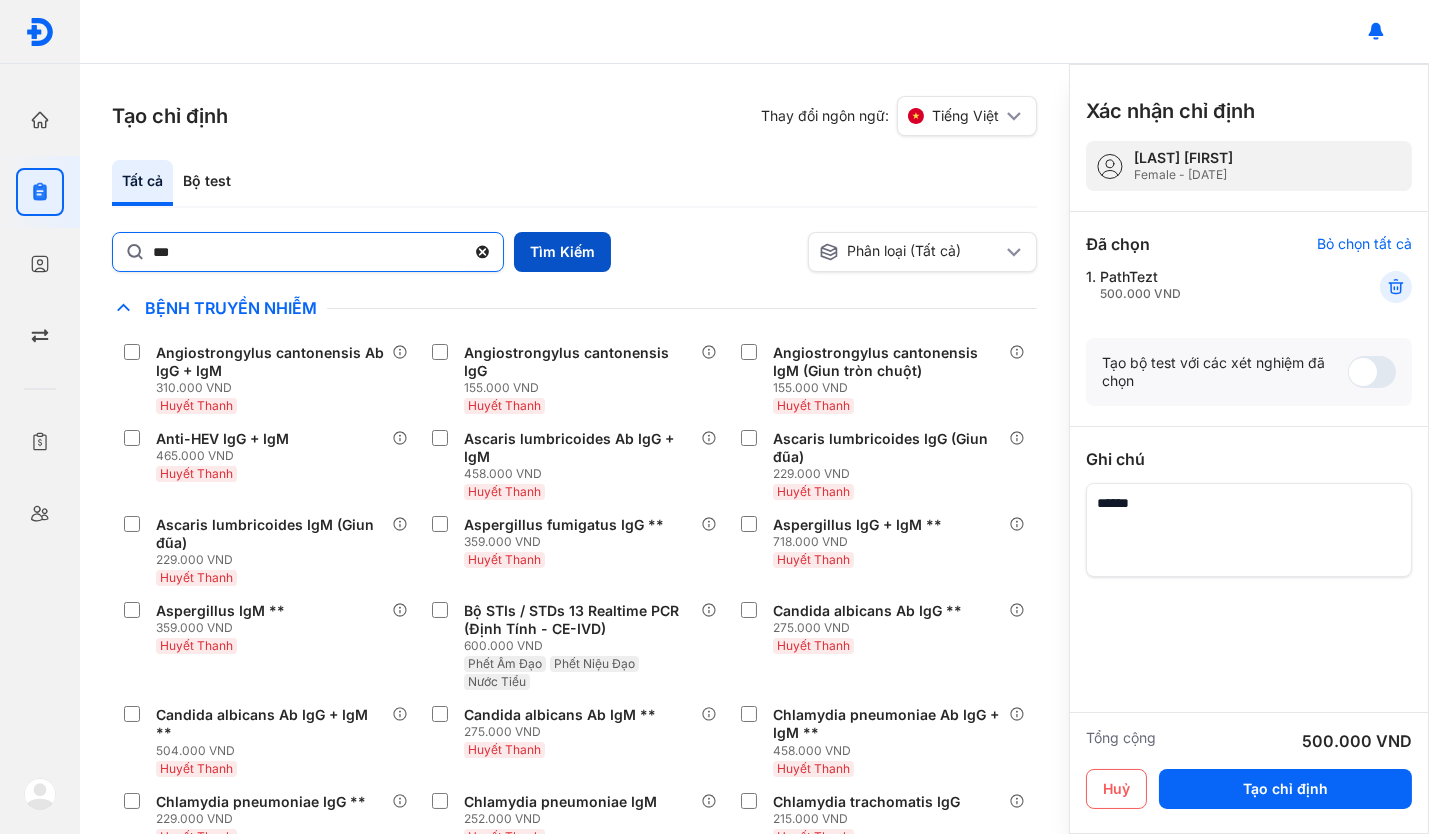 click on "Tìm Kiếm" at bounding box center [562, 252] 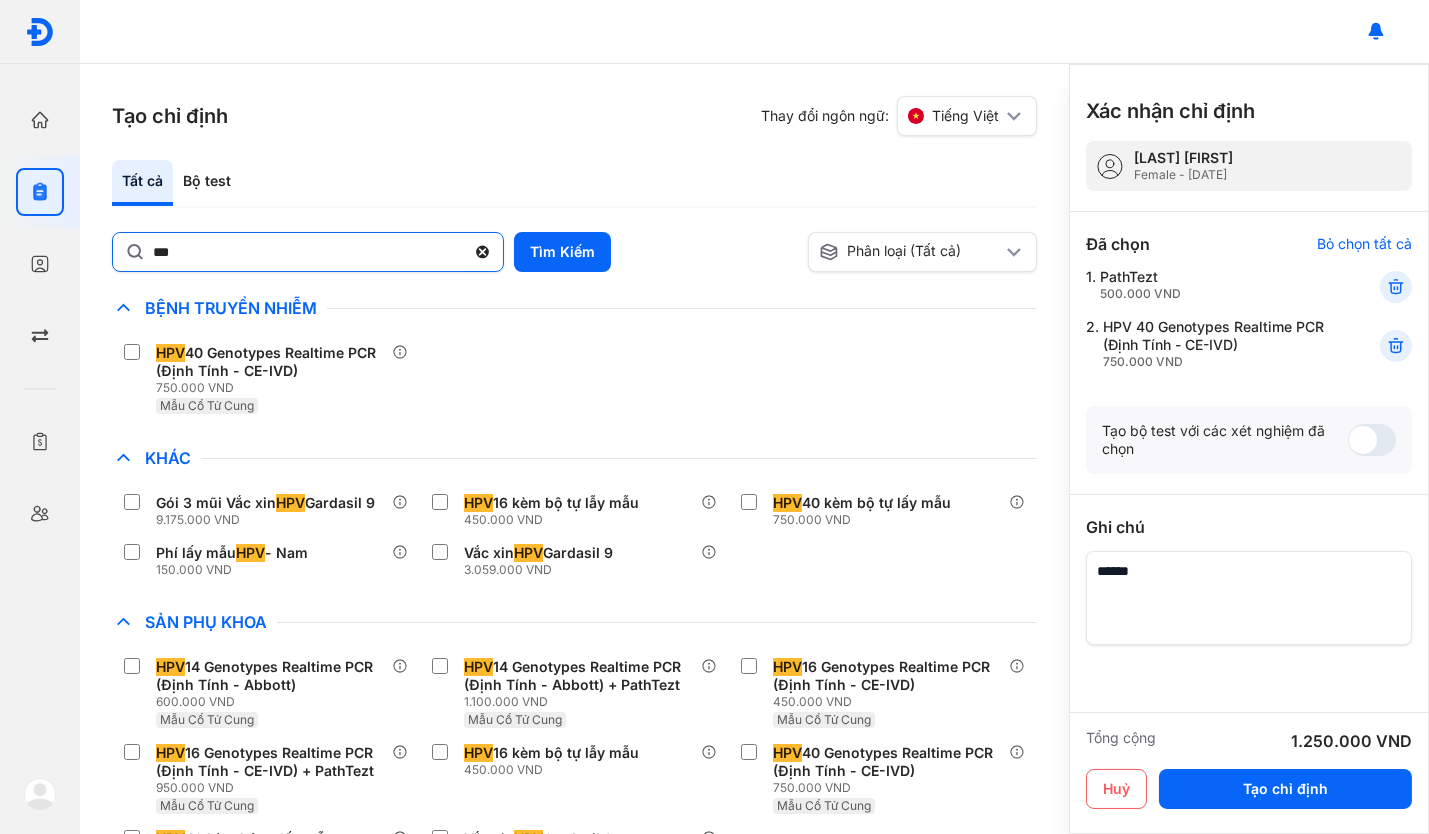 click 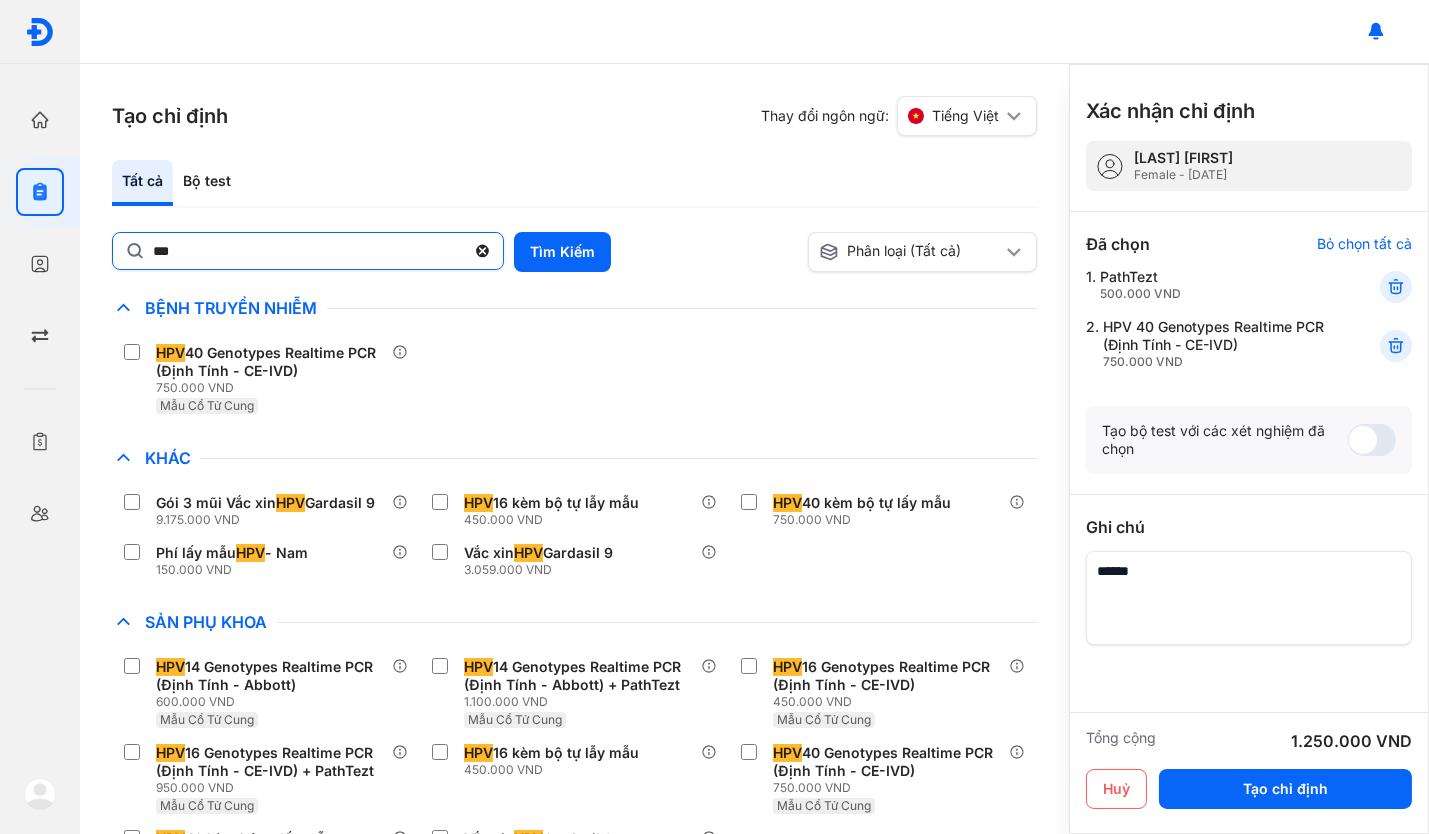 click on "***" 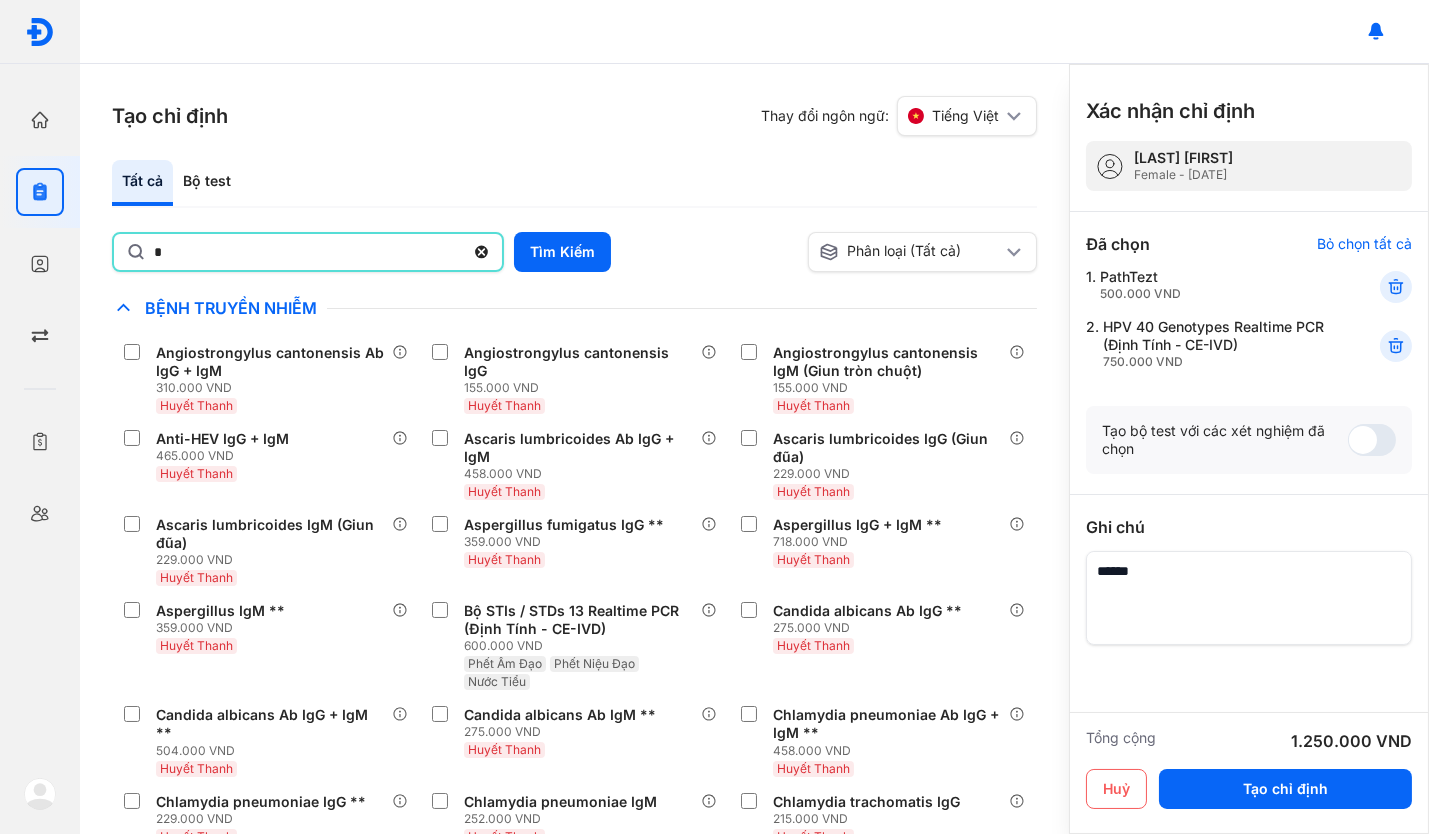 type on "**********" 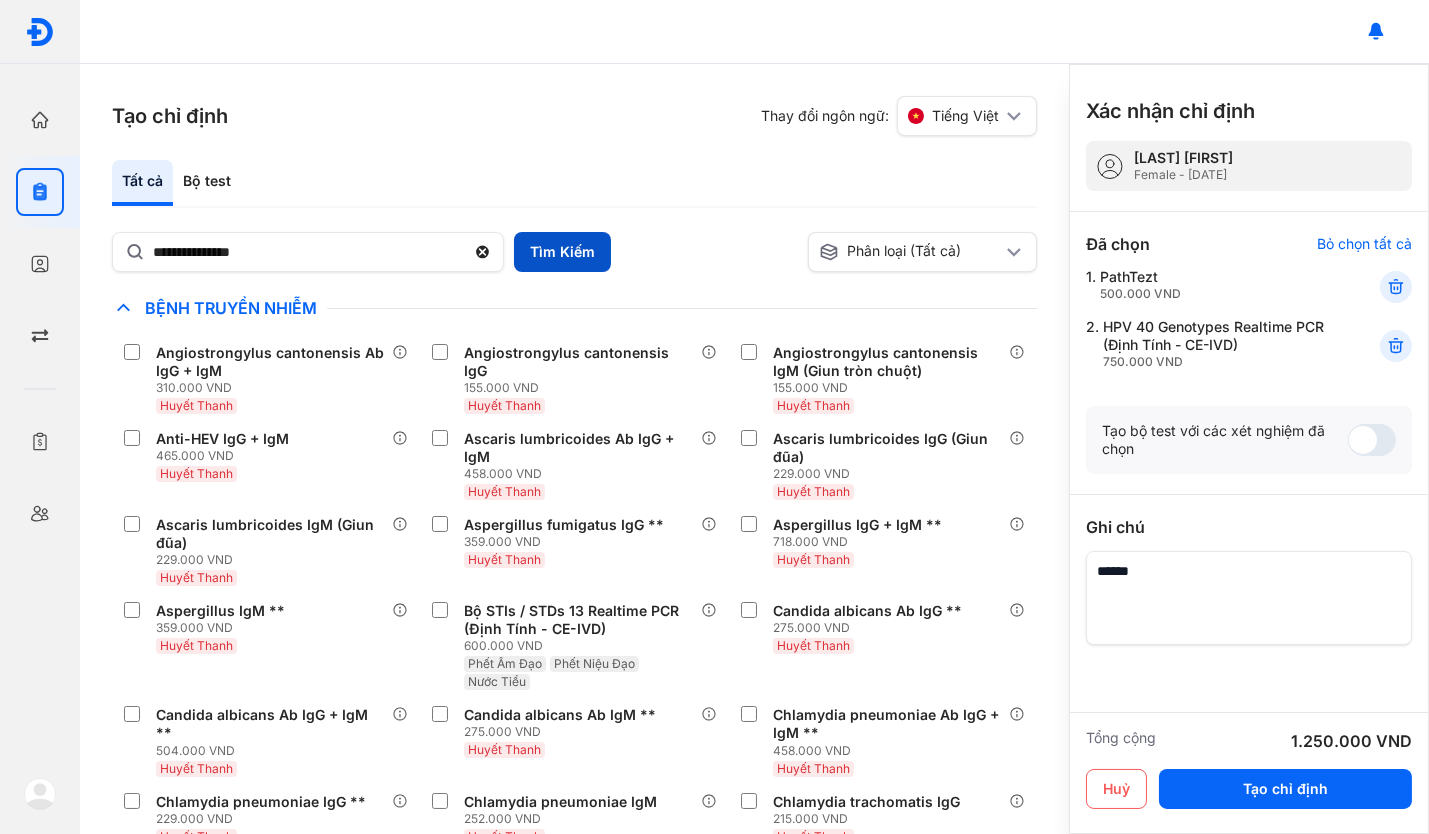 click on "Tìm Kiếm" at bounding box center (562, 252) 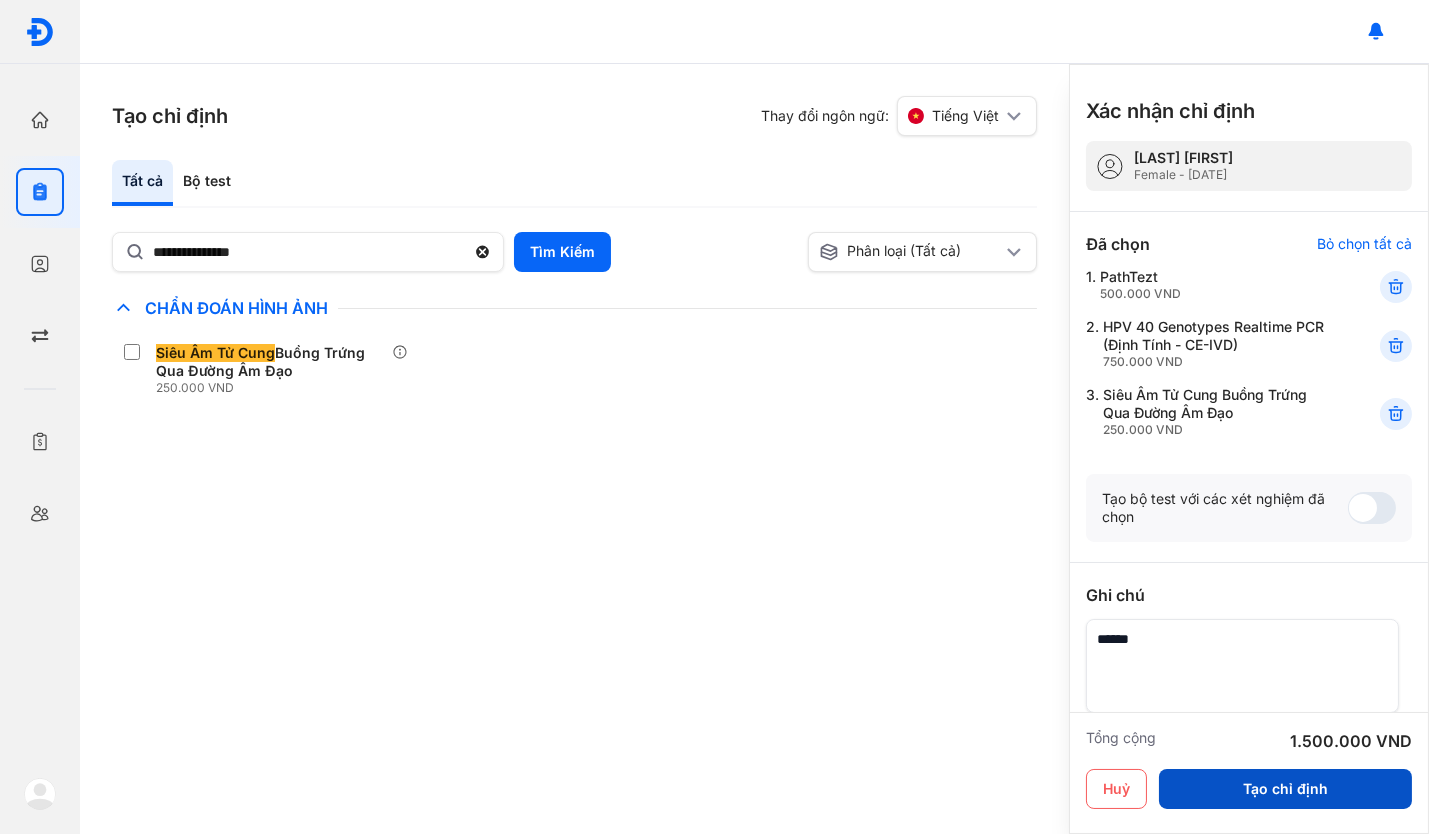 click on "Tạo chỉ định" at bounding box center (1285, 789) 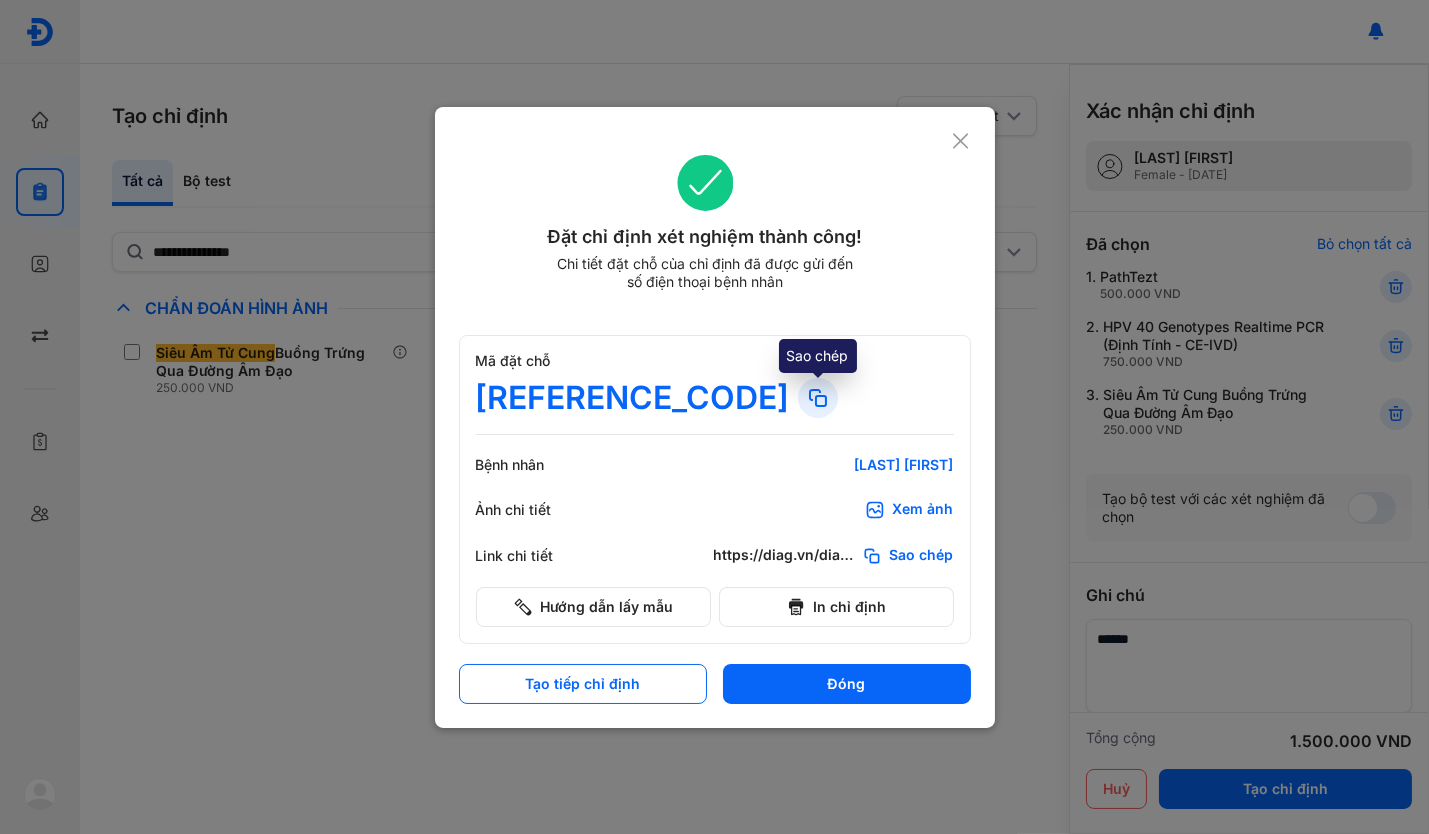 click 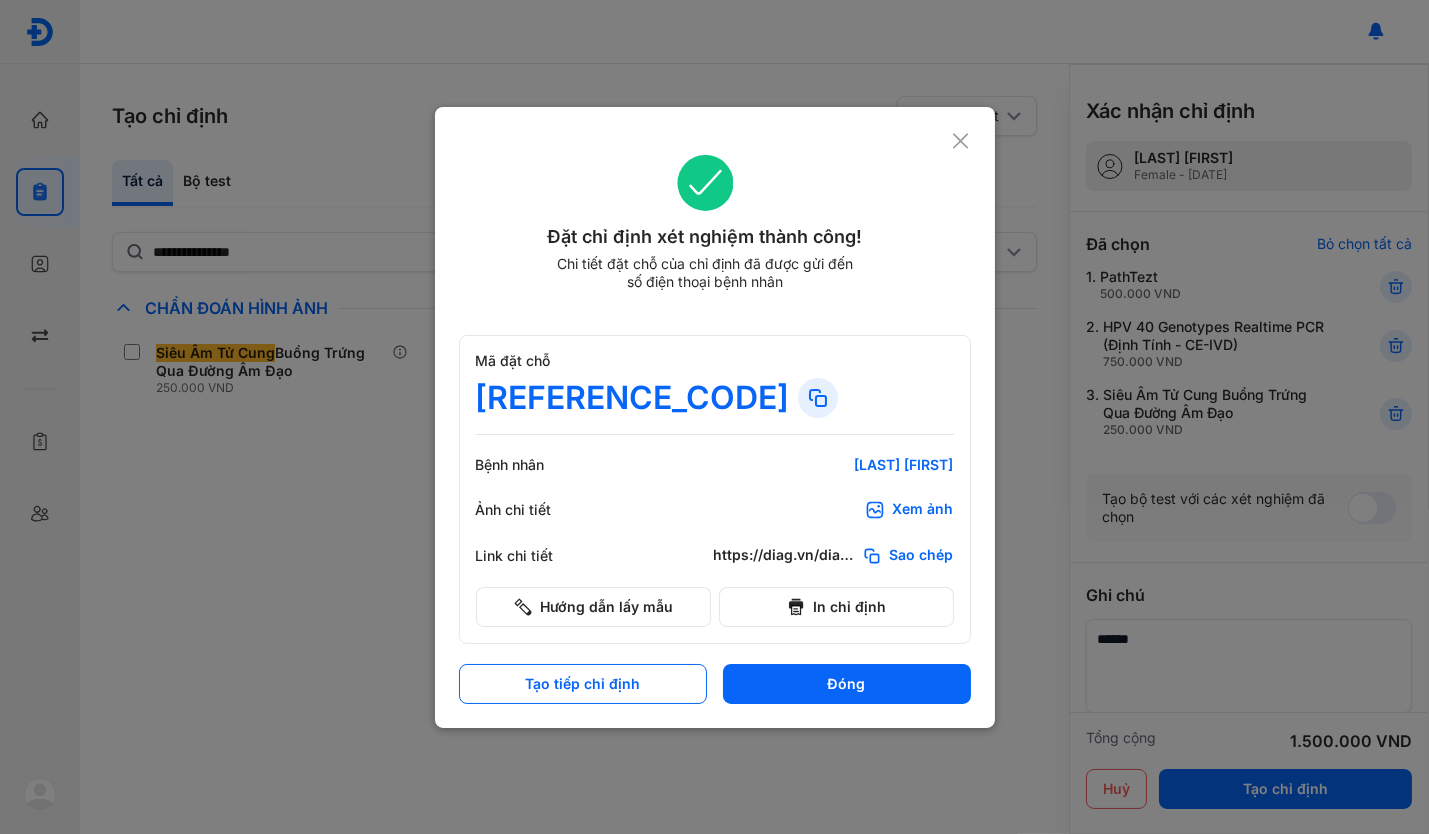 click 